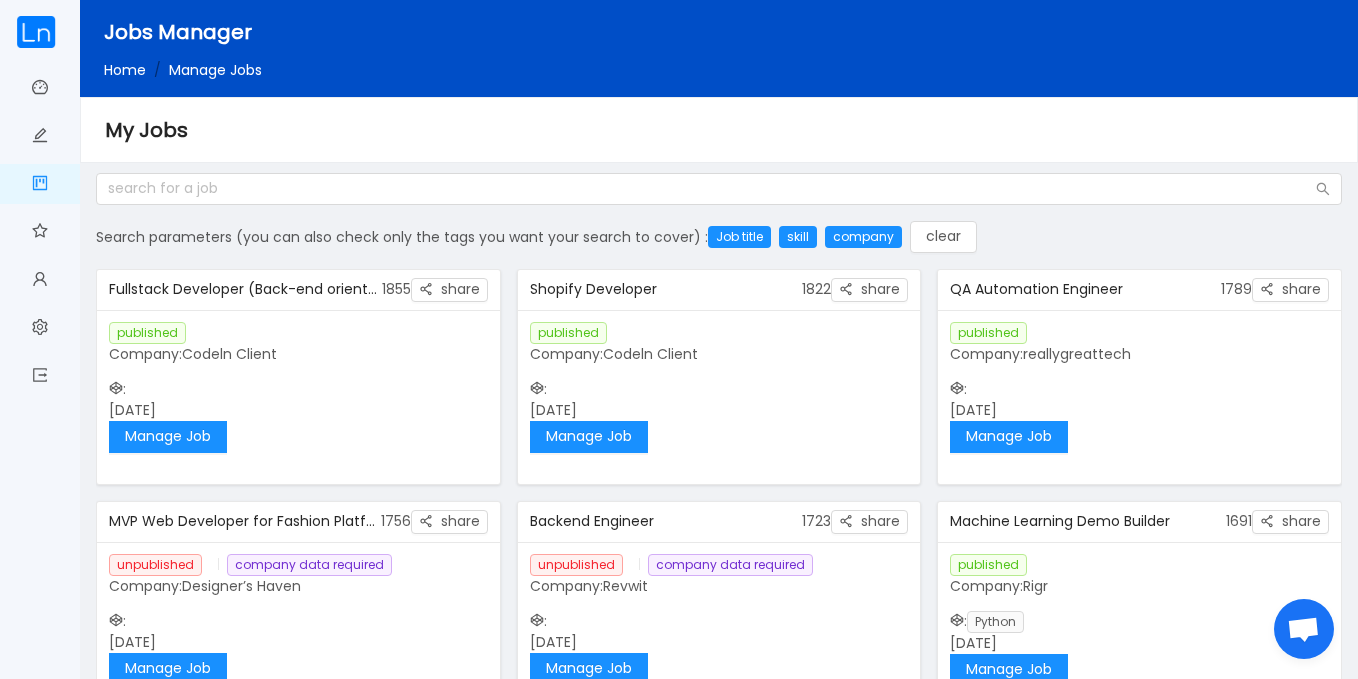 scroll, scrollTop: 0, scrollLeft: 0, axis: both 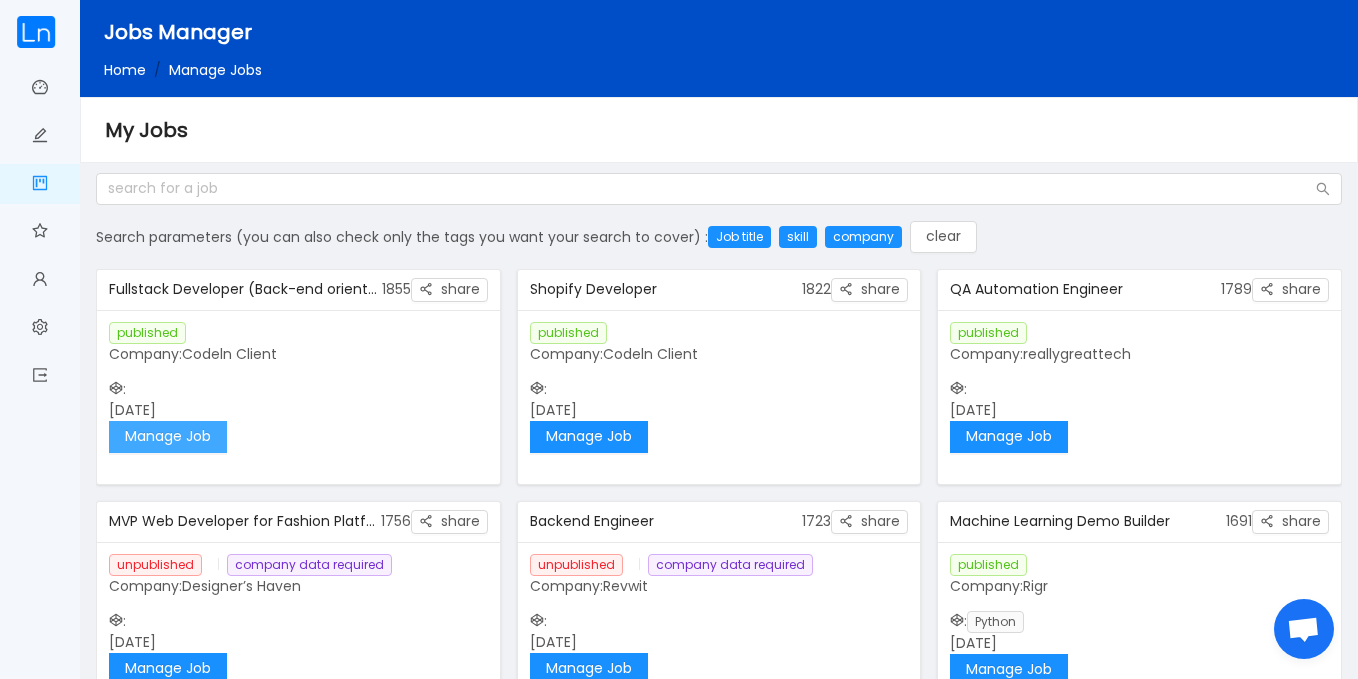 click on "Manage Job" at bounding box center [168, 437] 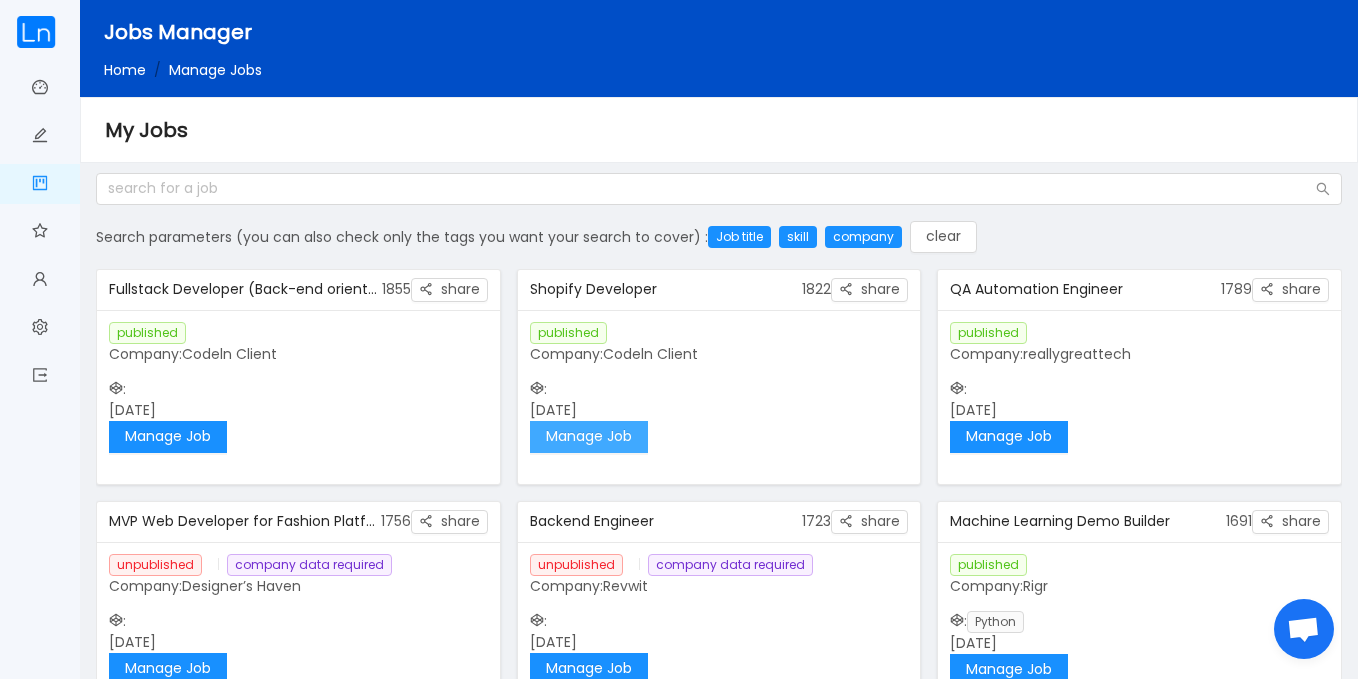 click on "Manage Job" at bounding box center (589, 437) 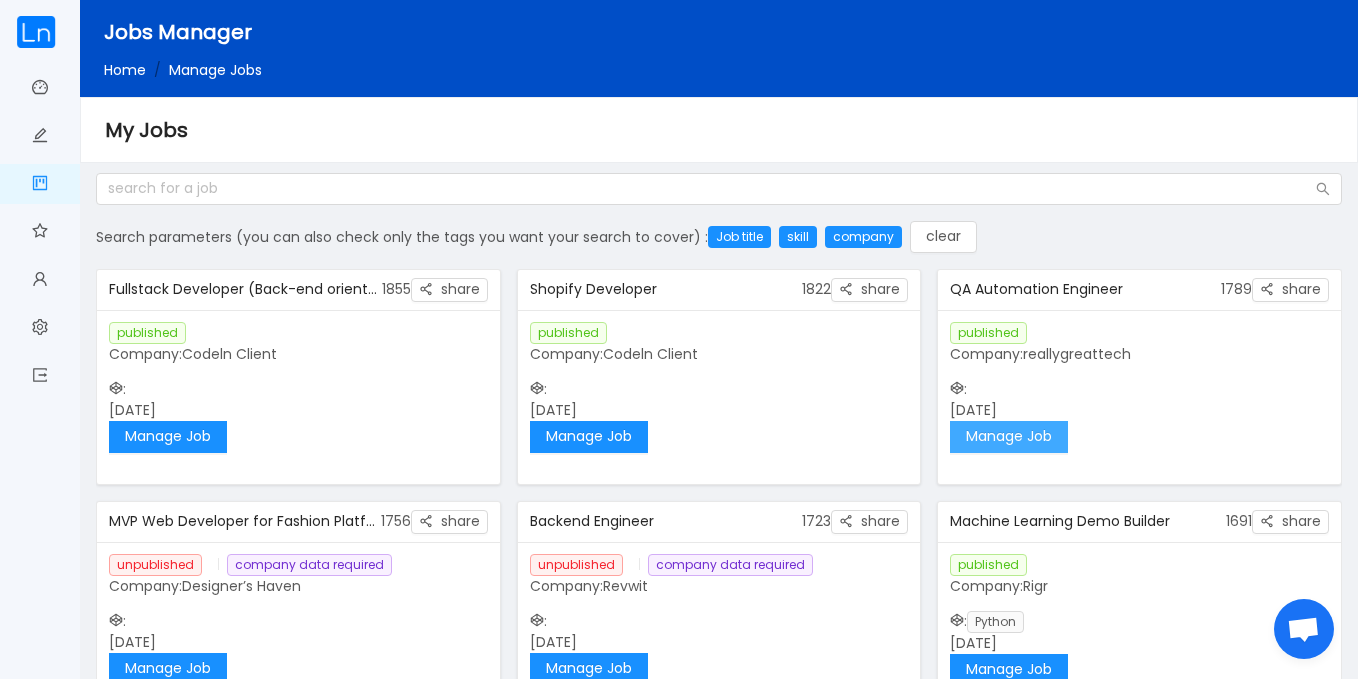 click on "Manage Job" at bounding box center (1009, 437) 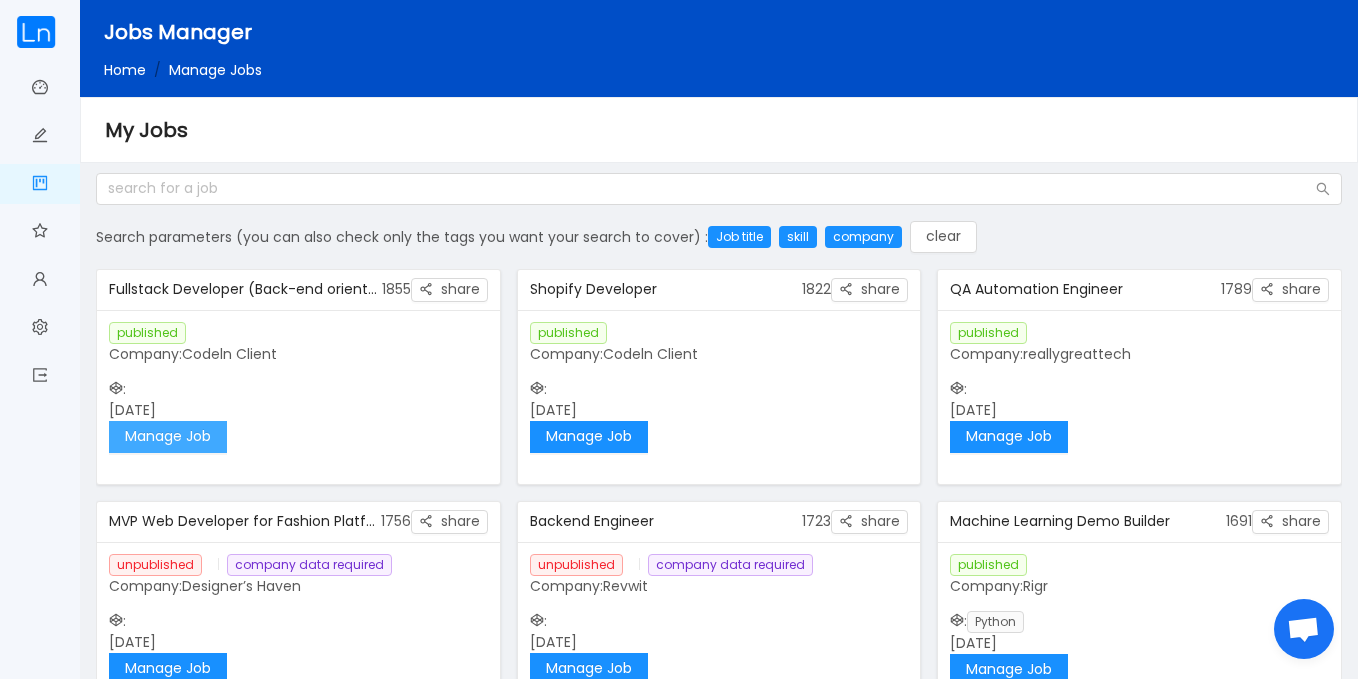 click on "Manage Job" at bounding box center (168, 437) 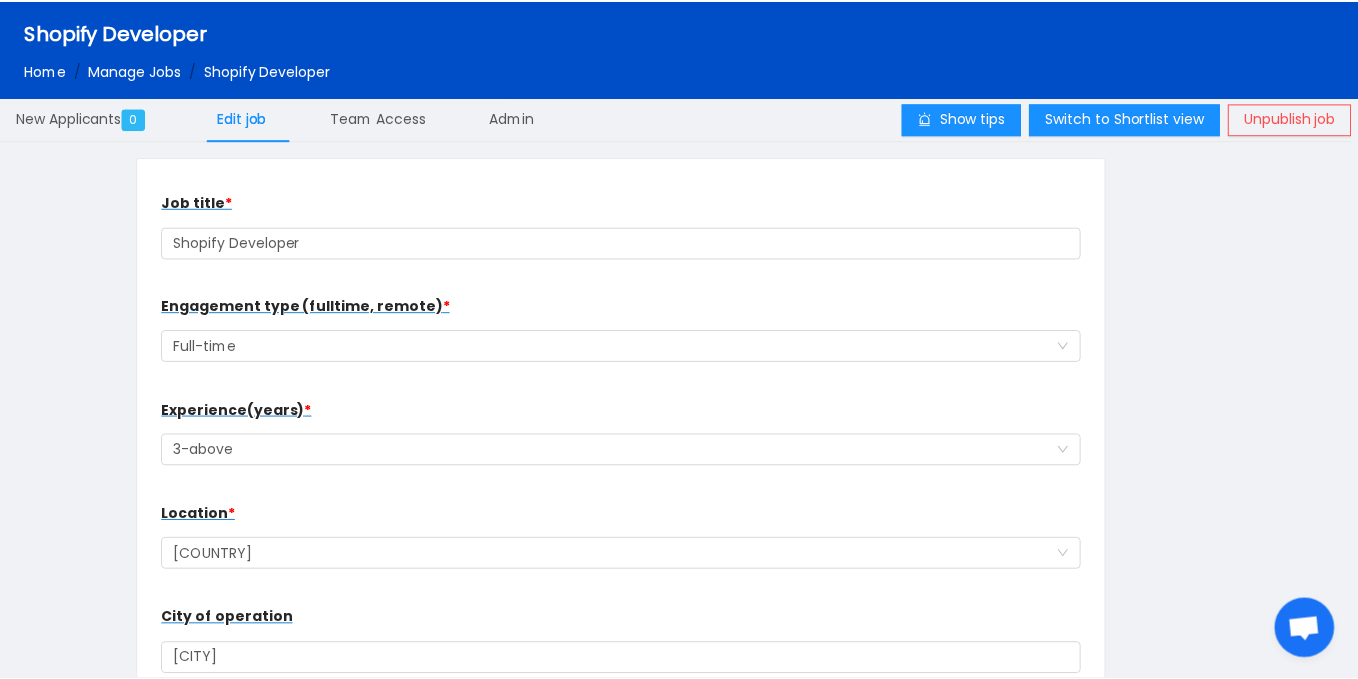 scroll, scrollTop: 0, scrollLeft: 0, axis: both 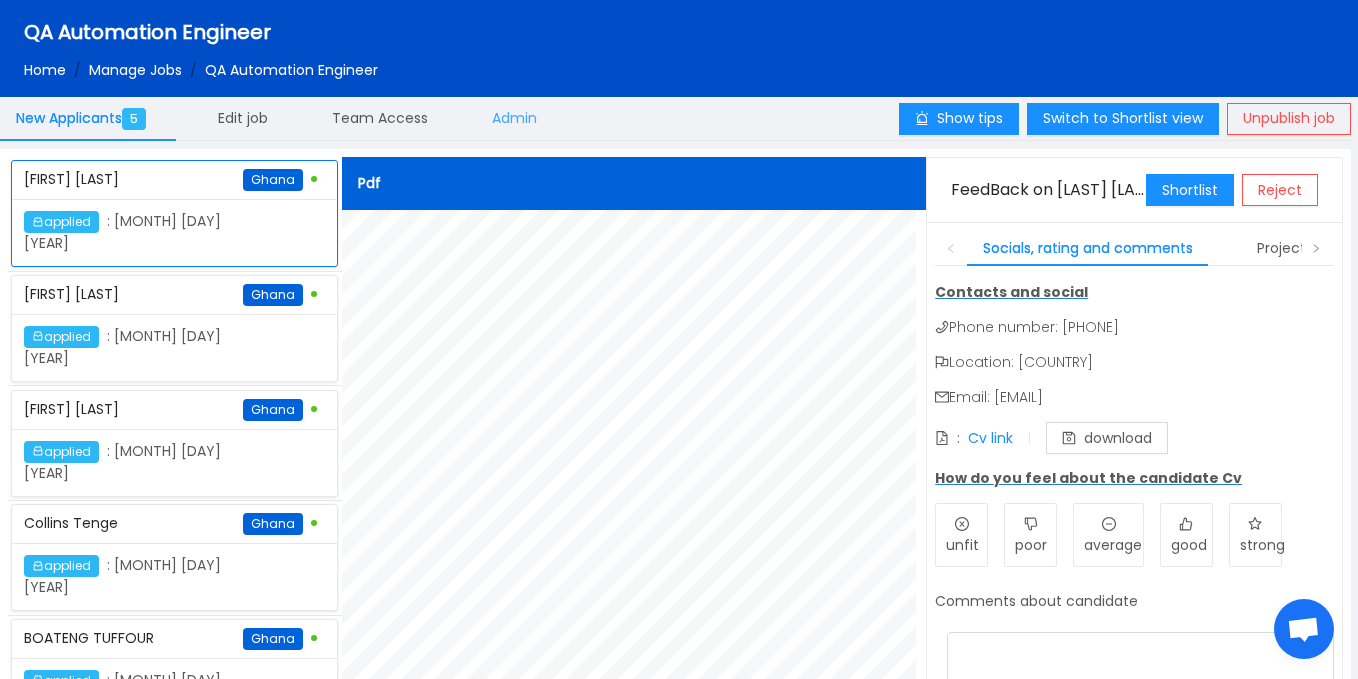 click on "Admin" at bounding box center [85, 118] 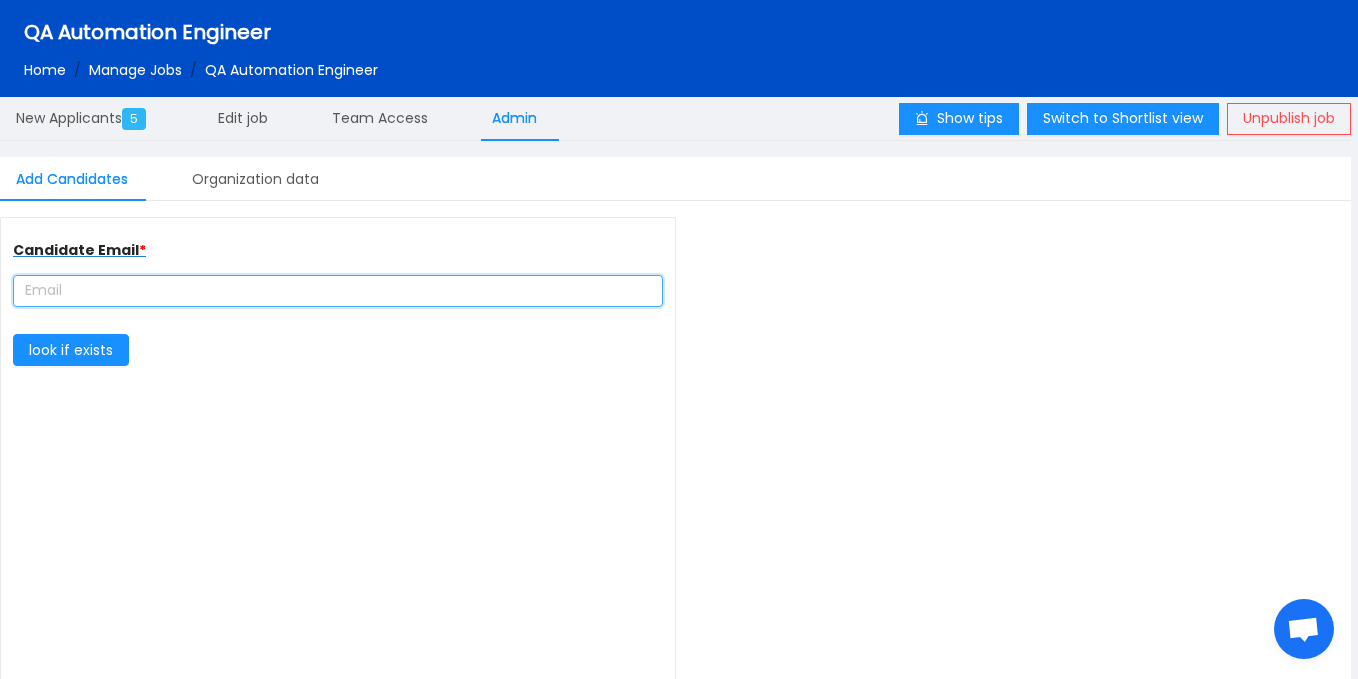 click at bounding box center [338, 291] 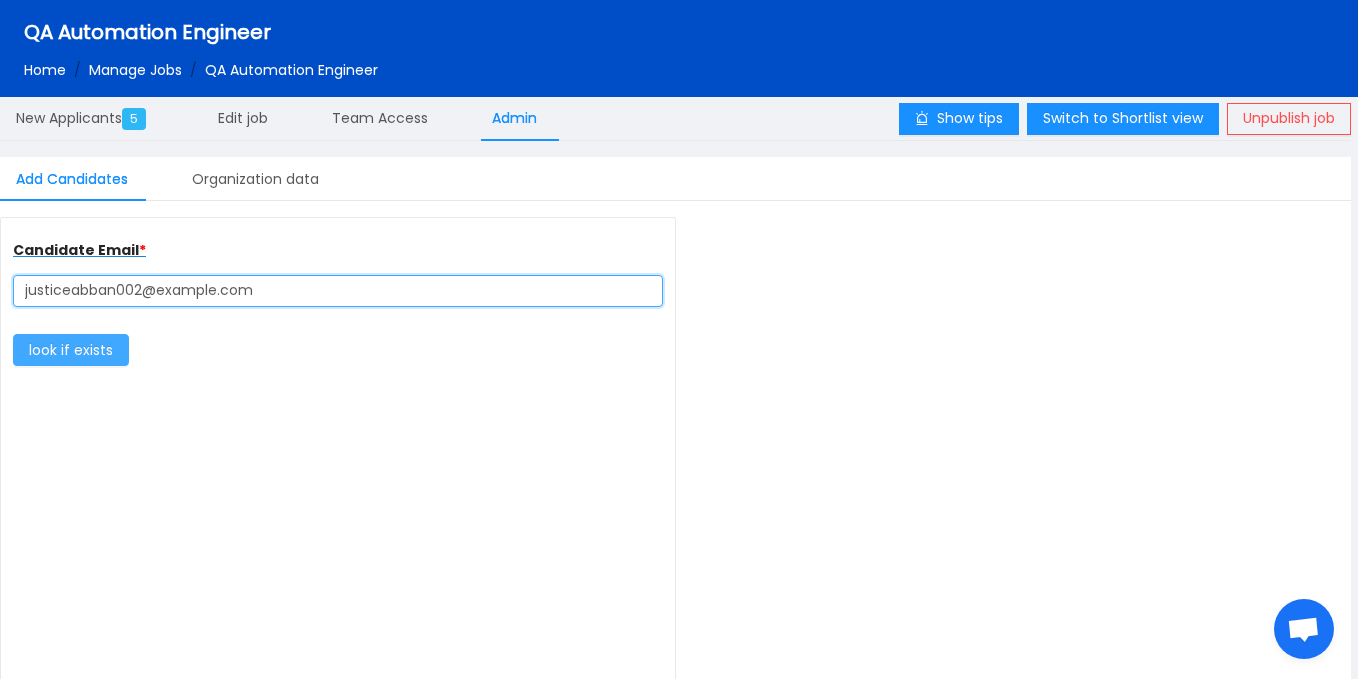 type on "justiceabban002@example.com" 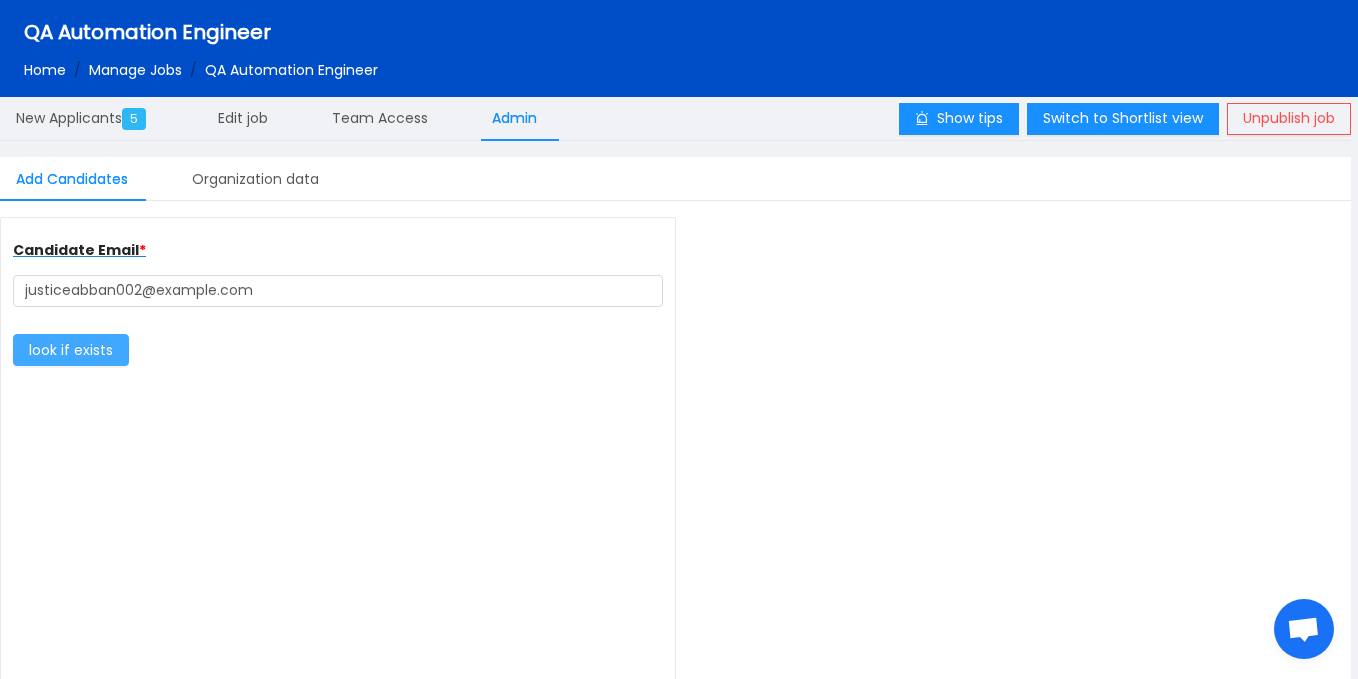 click on "look if exists" at bounding box center [71, 350] 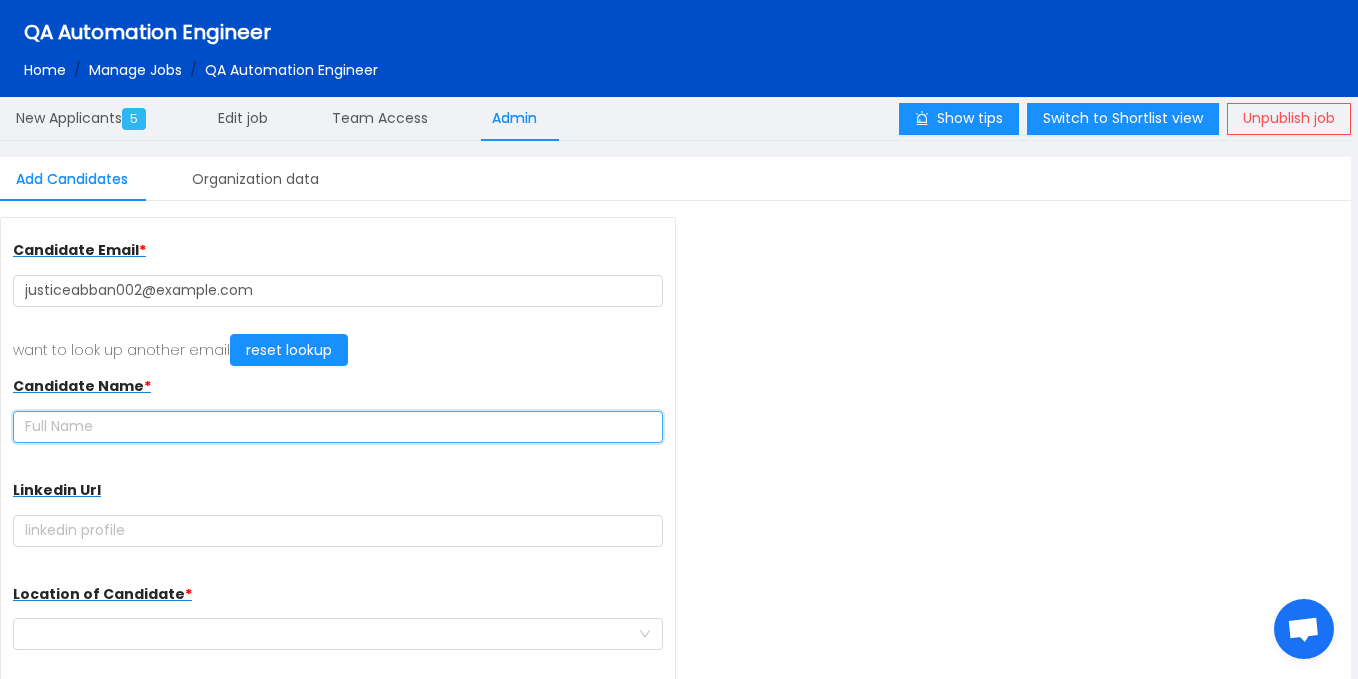 click at bounding box center [338, 427] 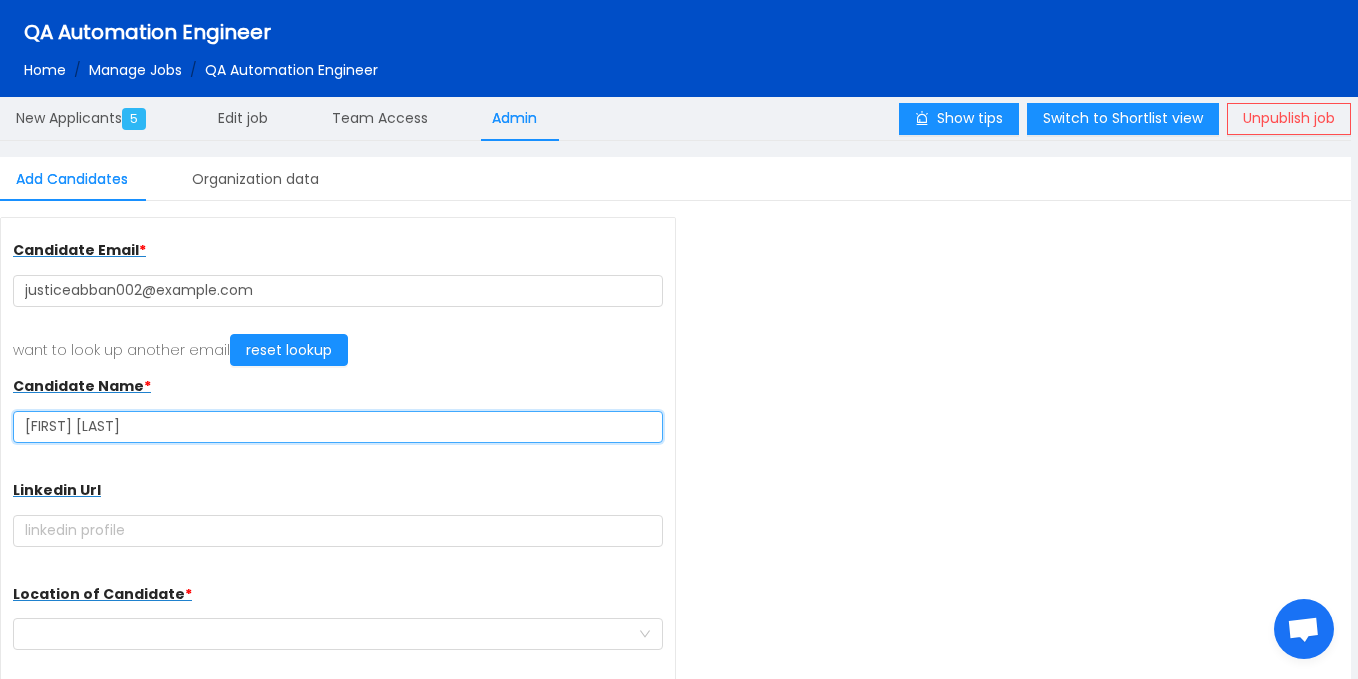 type on "[FIRST] [LAST]" 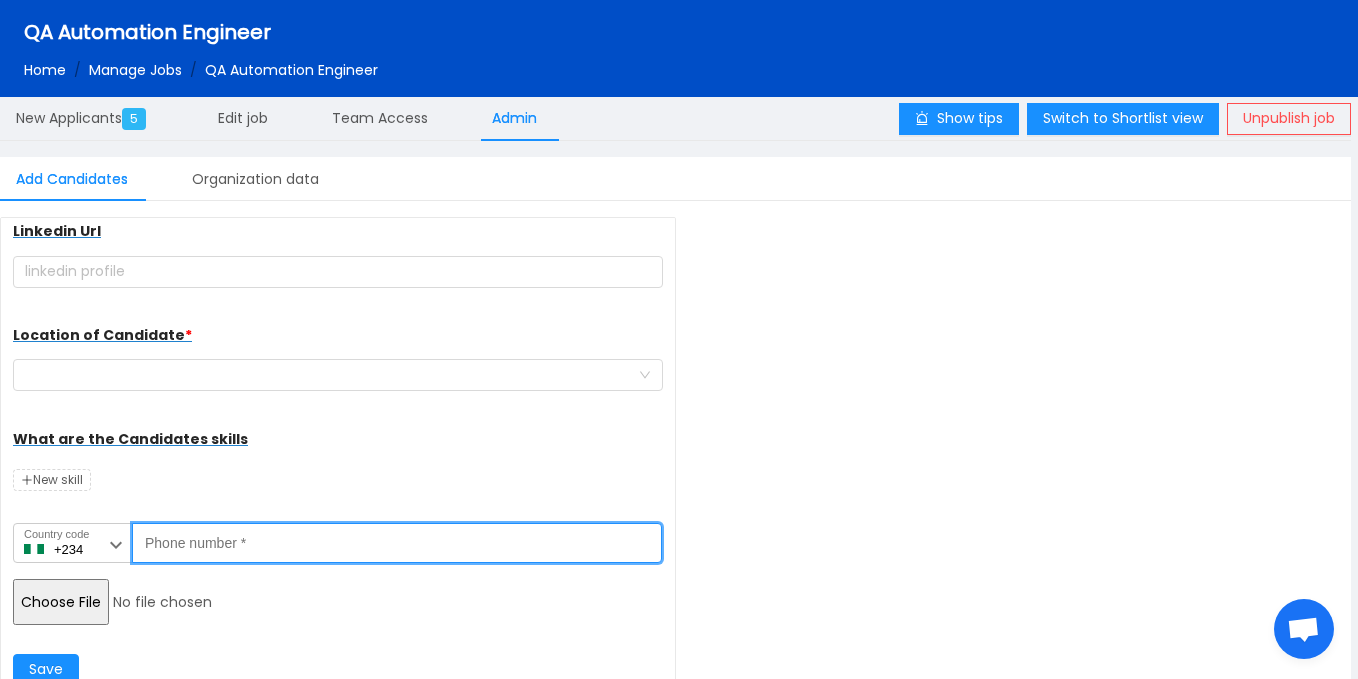 click on "Phone number *" at bounding box center [397, 543] 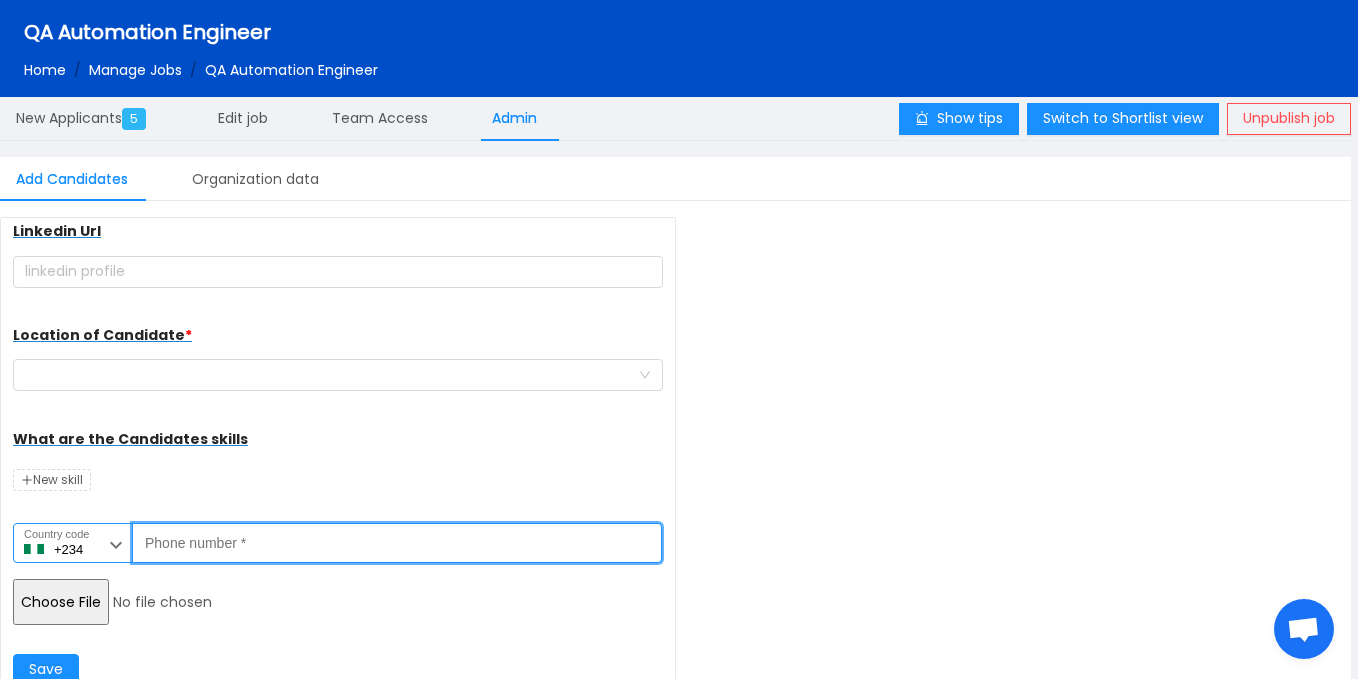 drag, startPoint x: 91, startPoint y: 532, endPoint x: 169, endPoint y: 616, distance: 114.62984 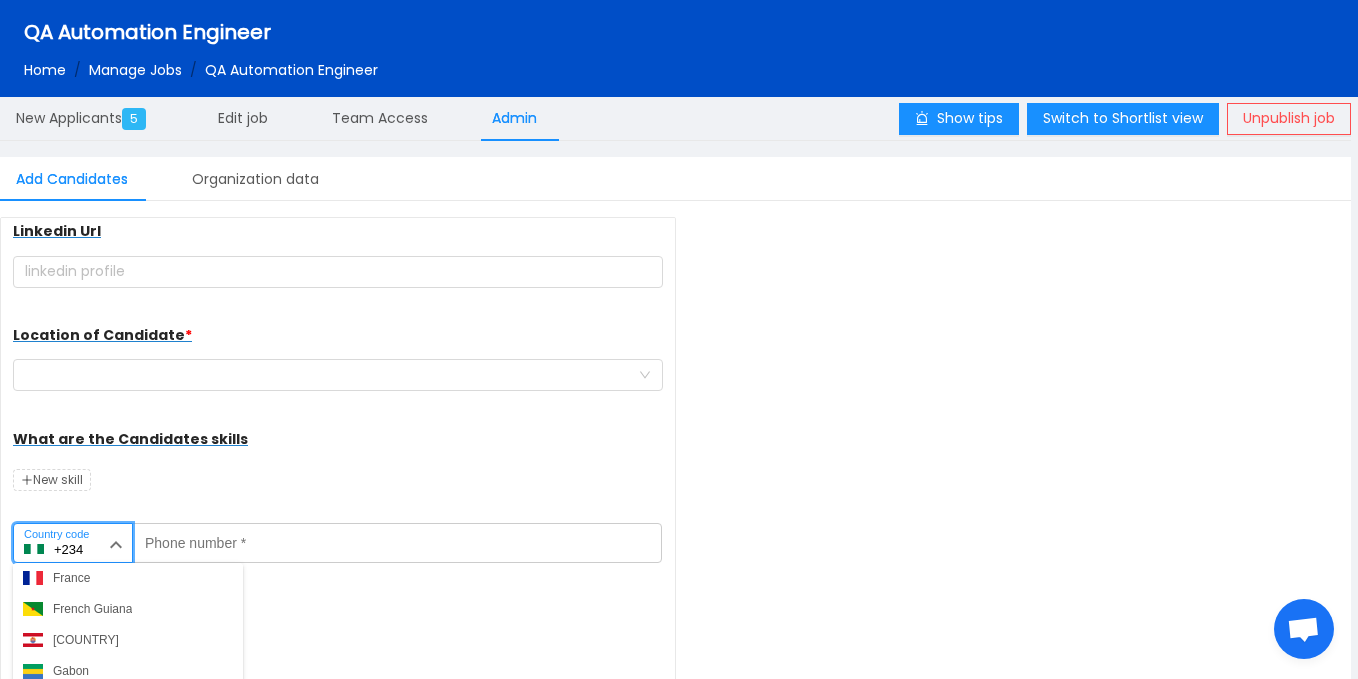 scroll, scrollTop: 2387, scrollLeft: 0, axis: vertical 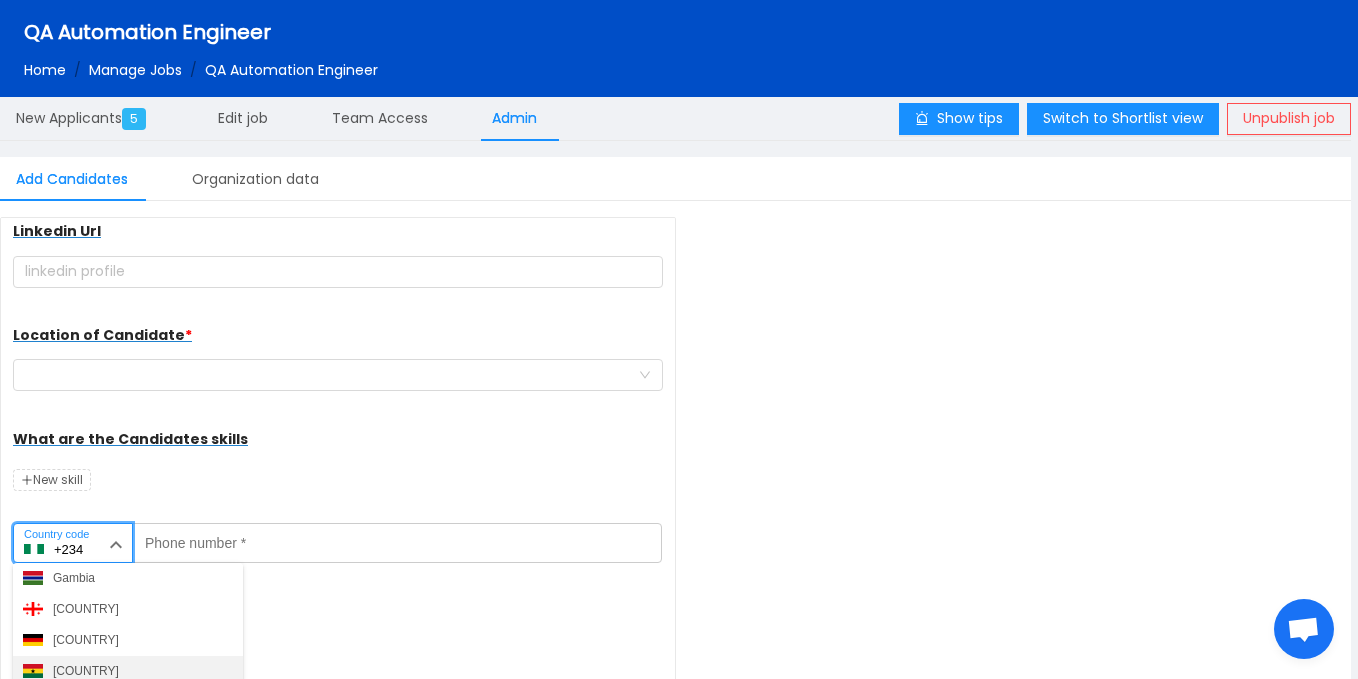 click on "[COUNTRY]" at bounding box center (86, 671) 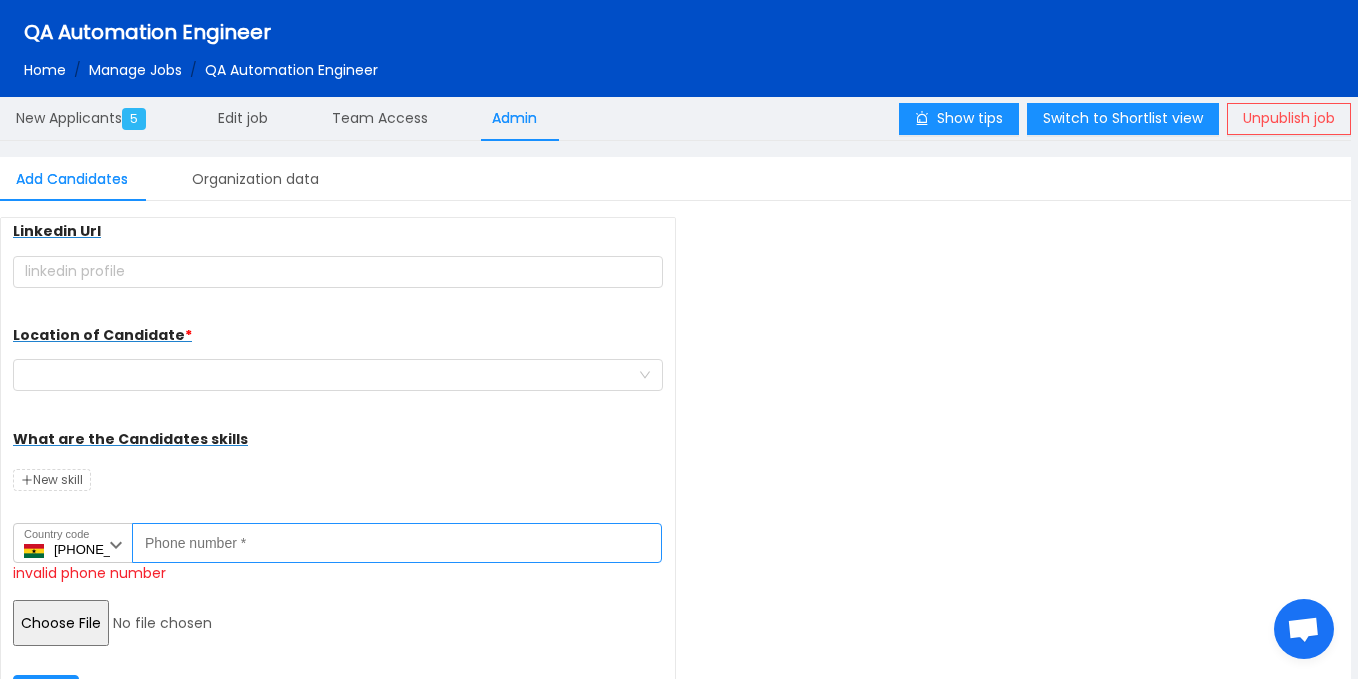 drag, startPoint x: 156, startPoint y: 541, endPoint x: 179, endPoint y: 548, distance: 24.04163 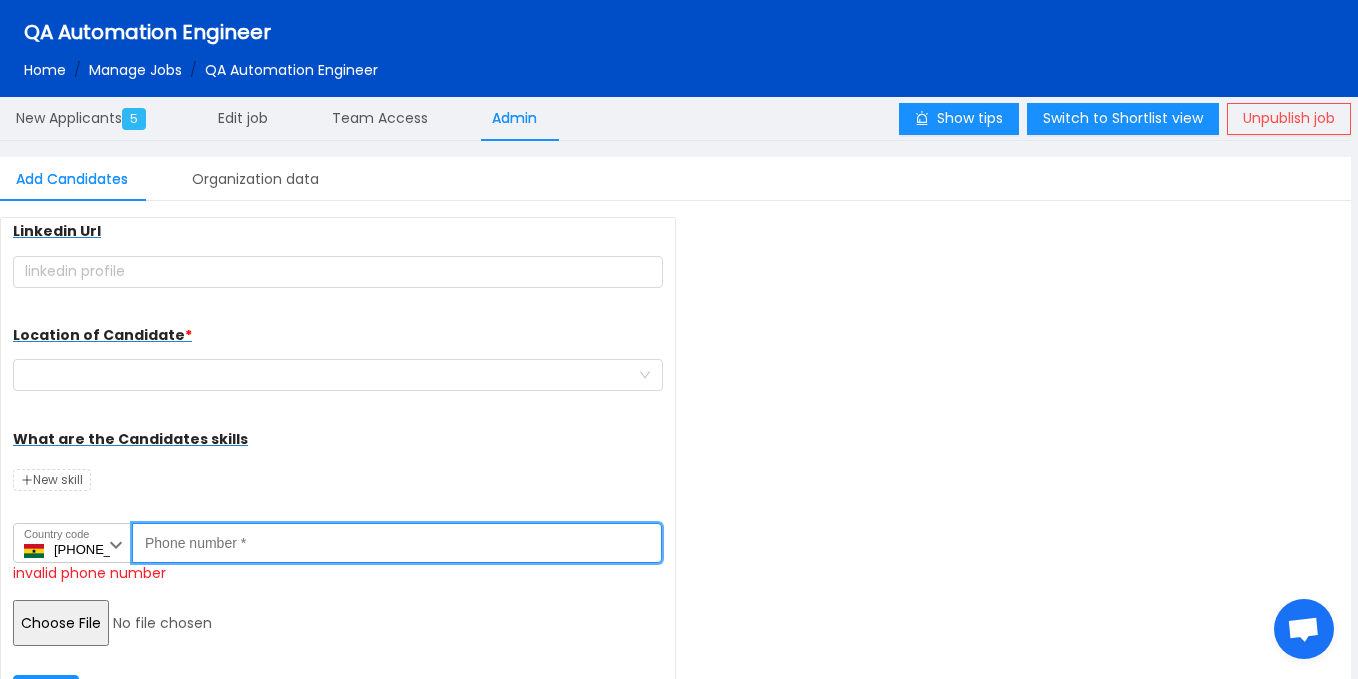 paste on "550877703" 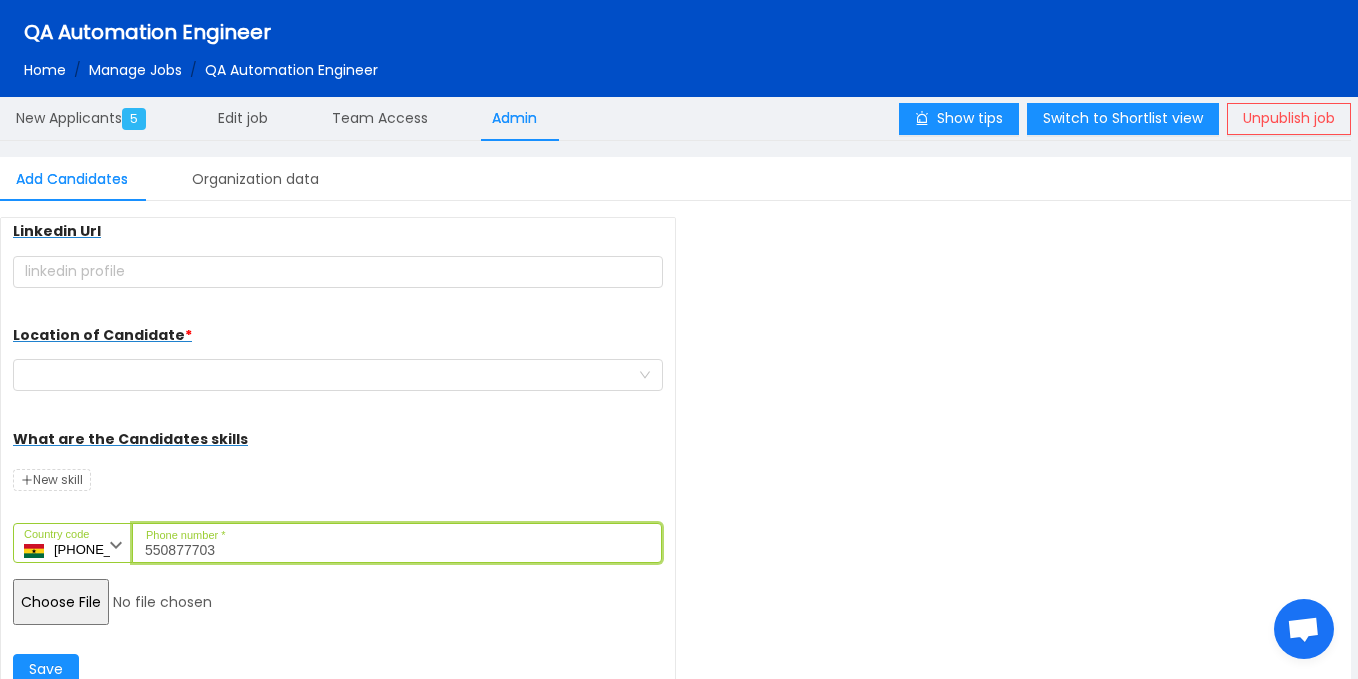 type on "550877703" 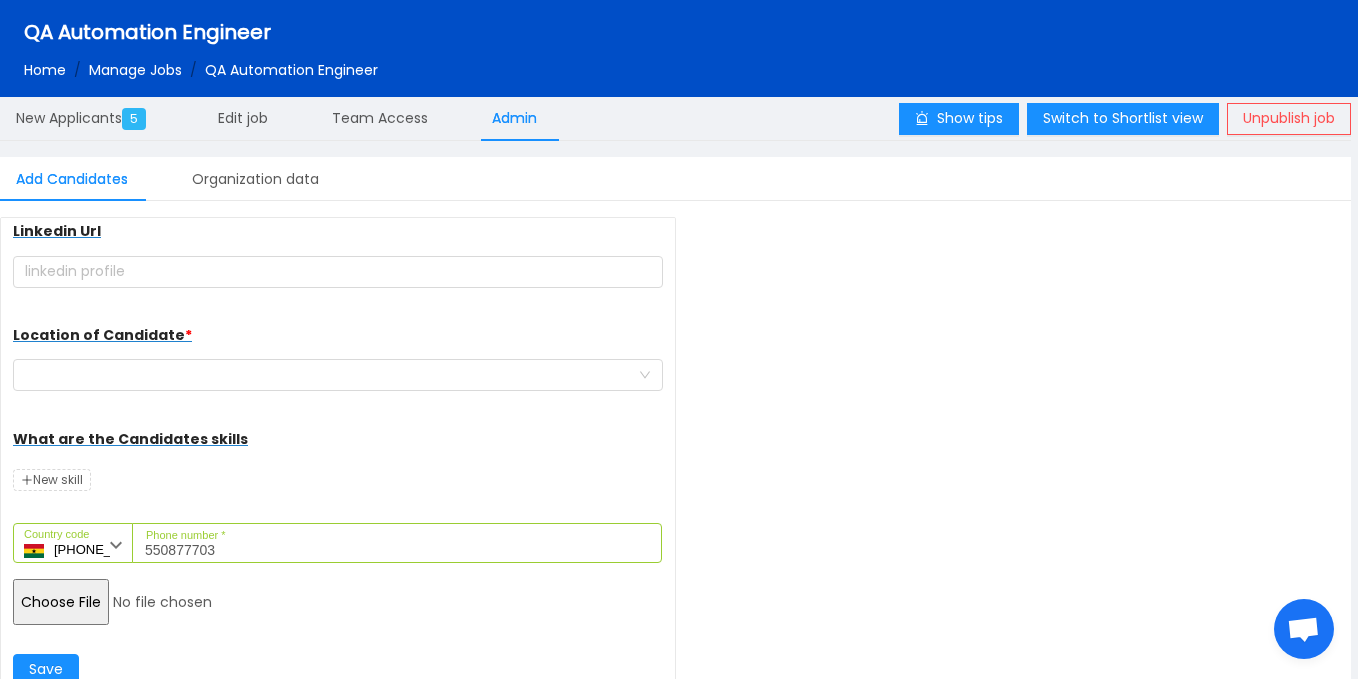 click at bounding box center [166, 602] 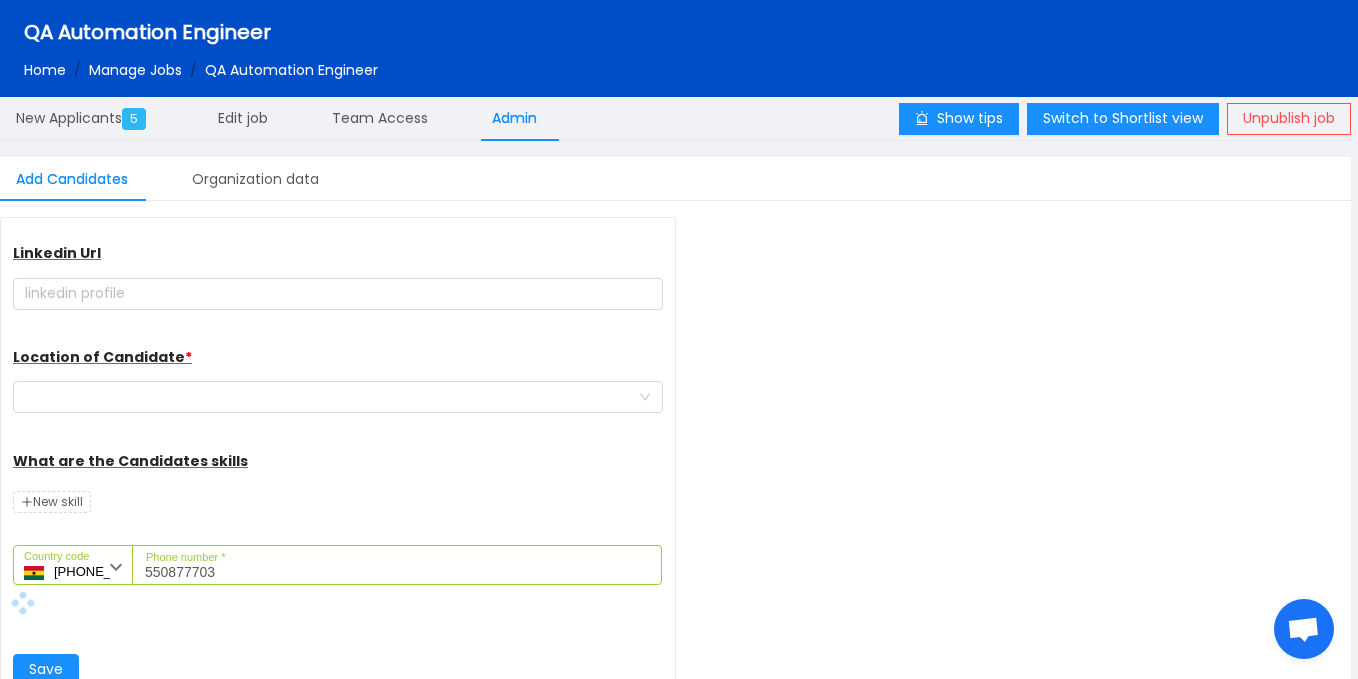 scroll, scrollTop: 237, scrollLeft: 0, axis: vertical 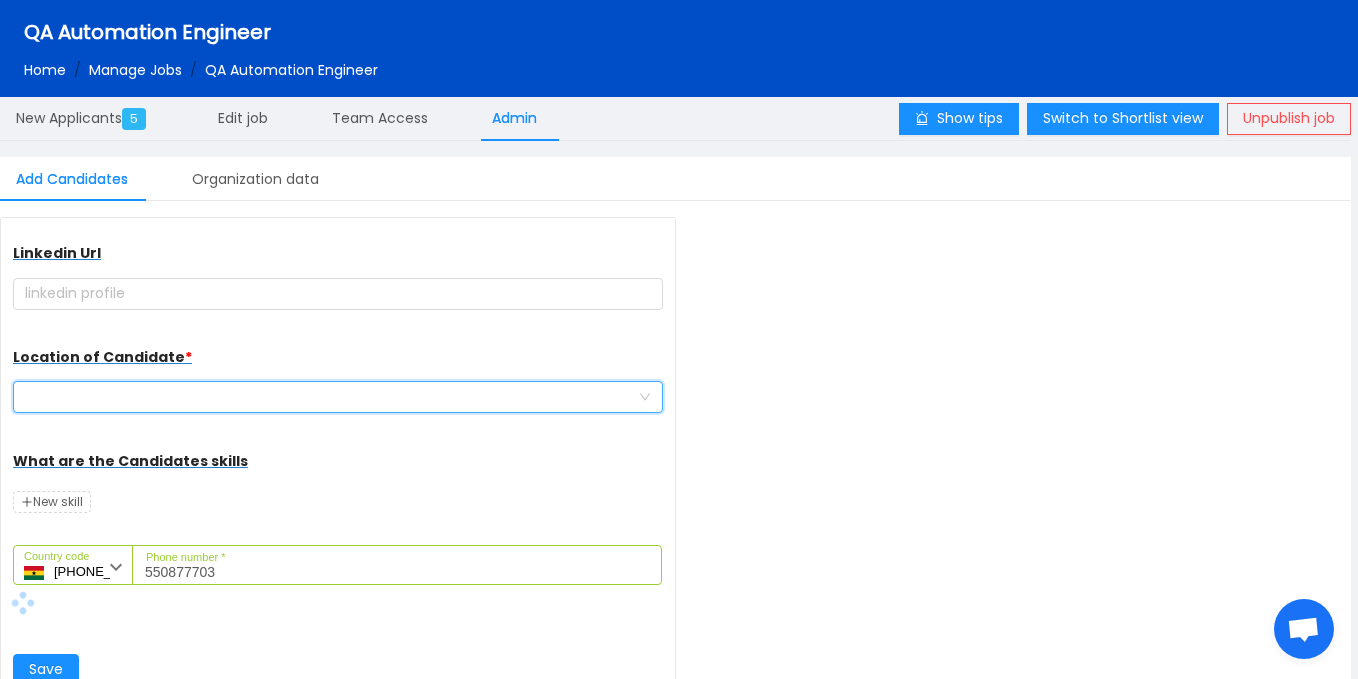 click at bounding box center (331, 397) 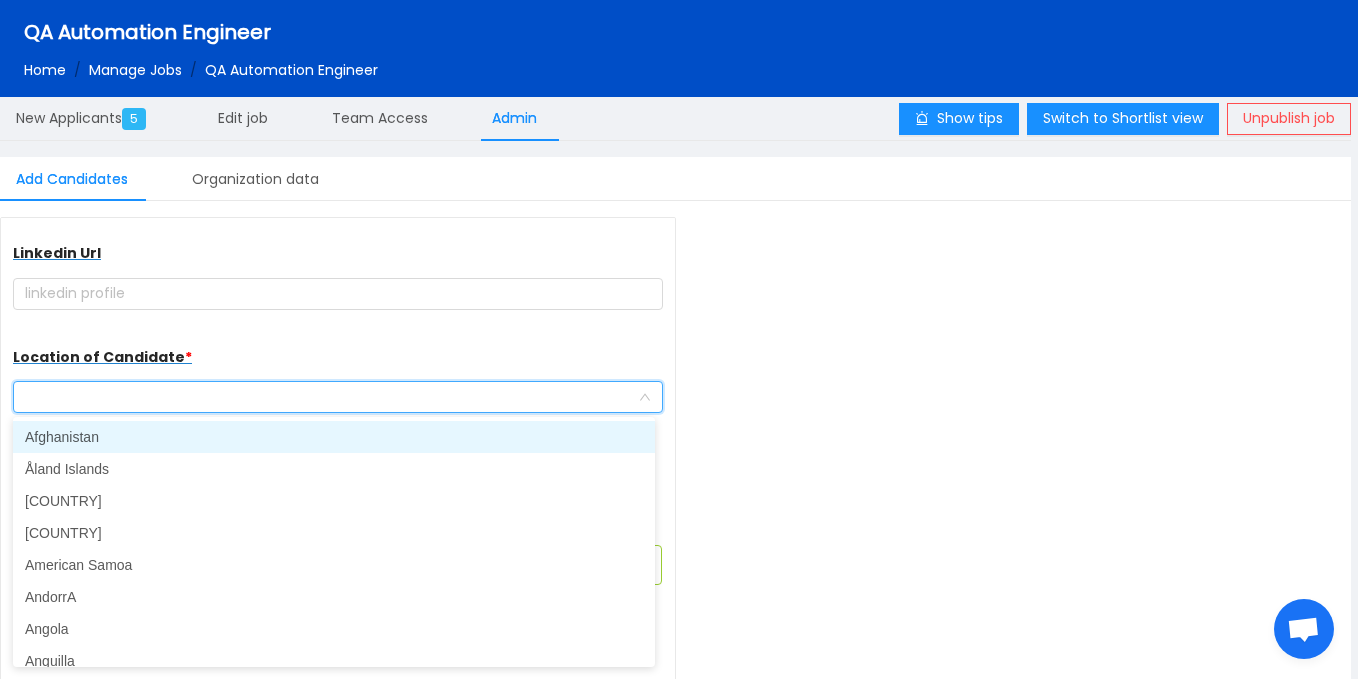 type on "g" 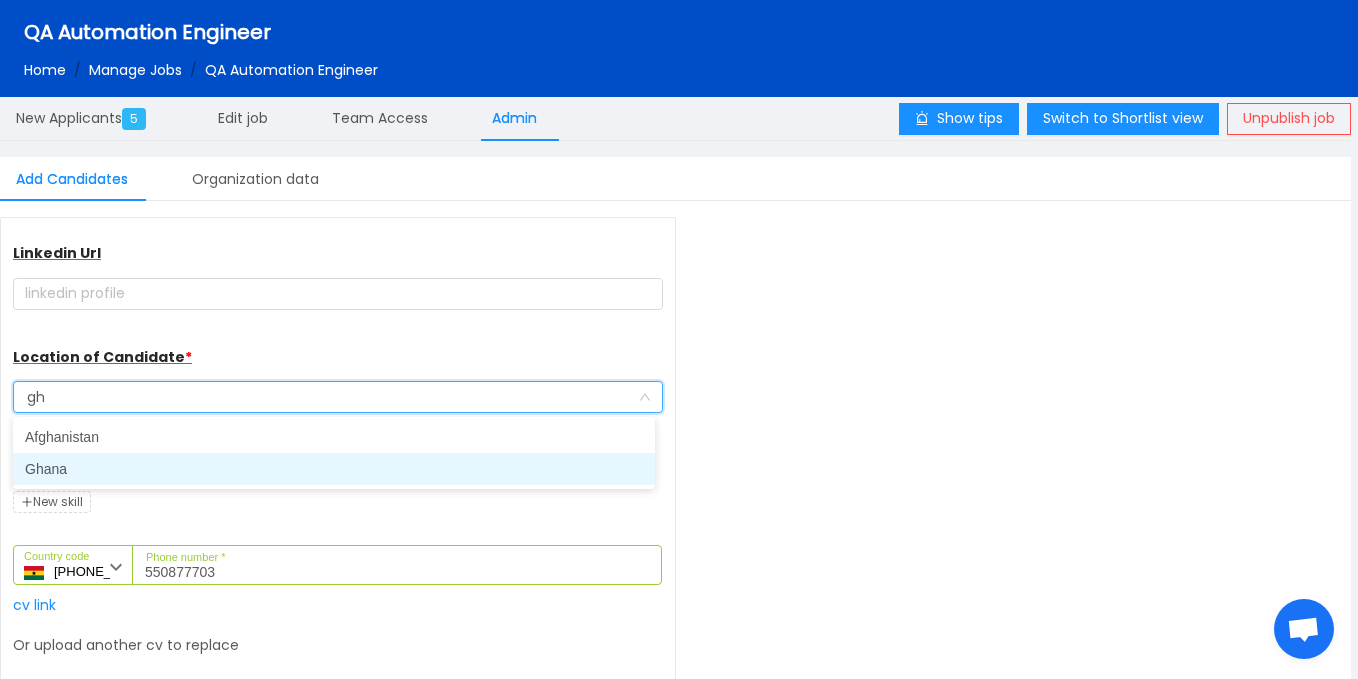 click on "[COUNTRY]" at bounding box center [334, 469] 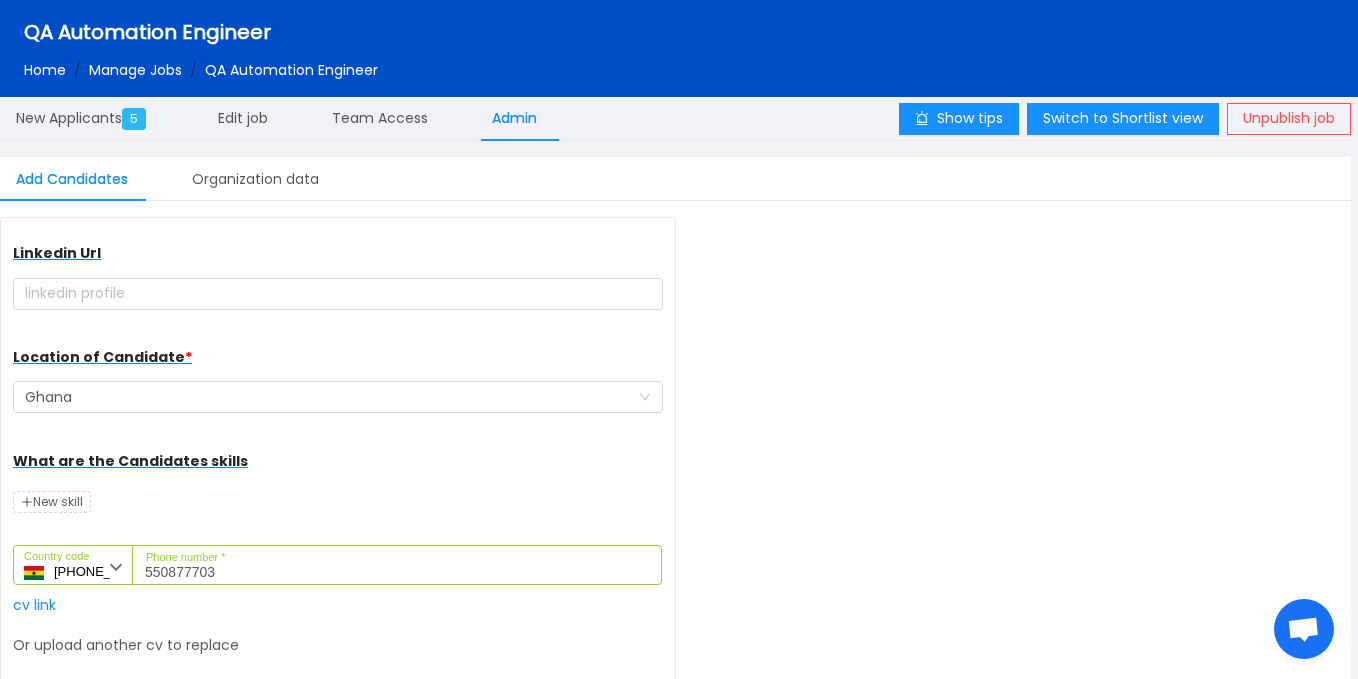 scroll, scrollTop: 353, scrollLeft: 0, axis: vertical 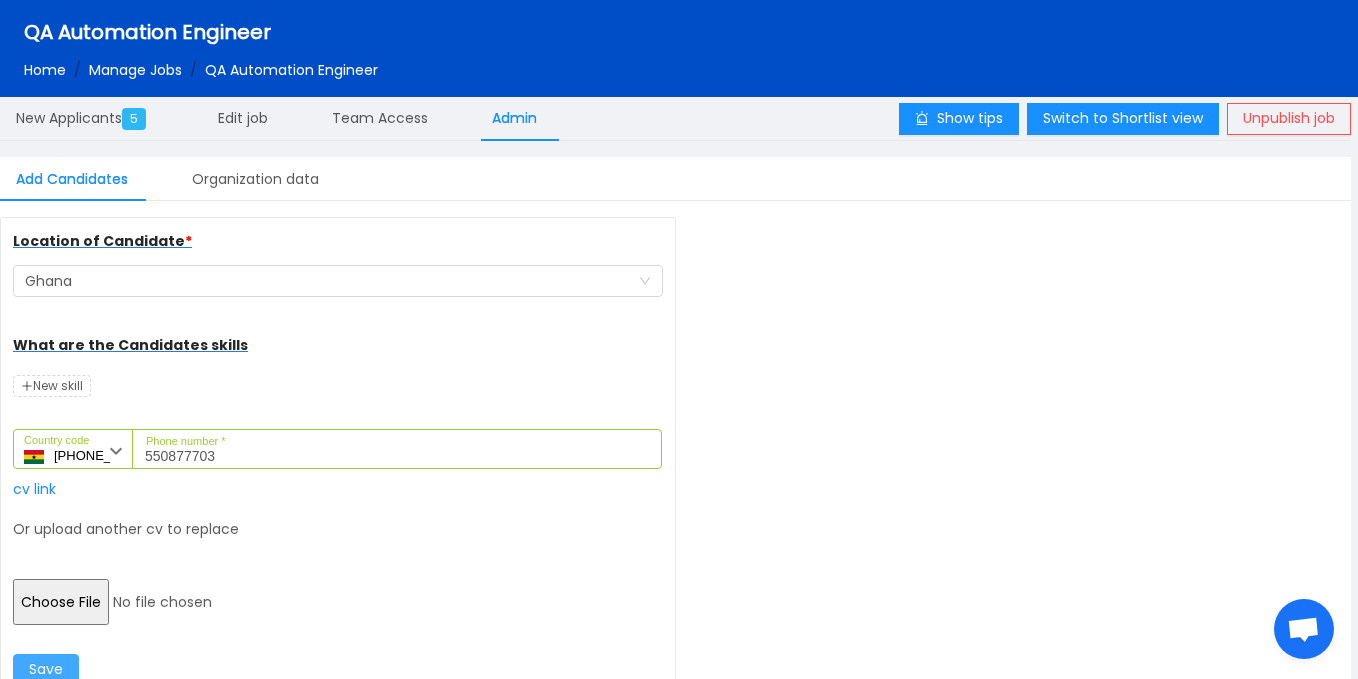 click on "••••" at bounding box center (46, 670) 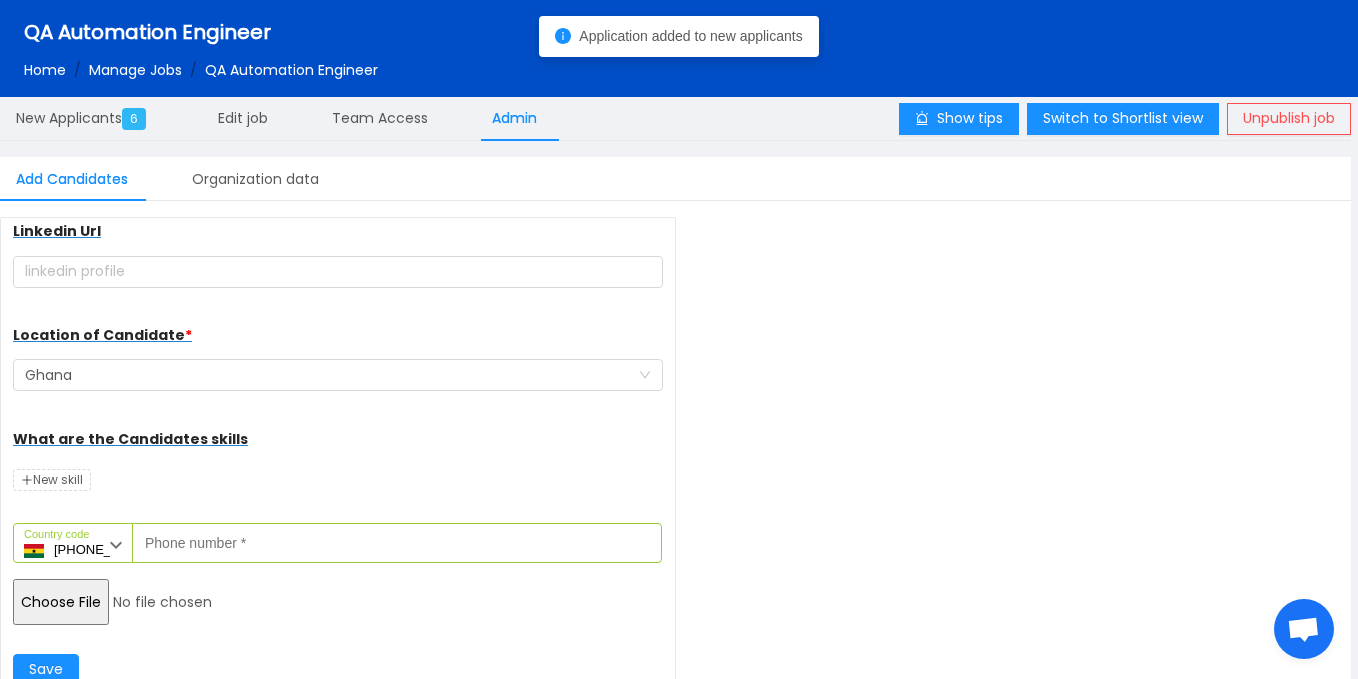 scroll, scrollTop: 259, scrollLeft: 0, axis: vertical 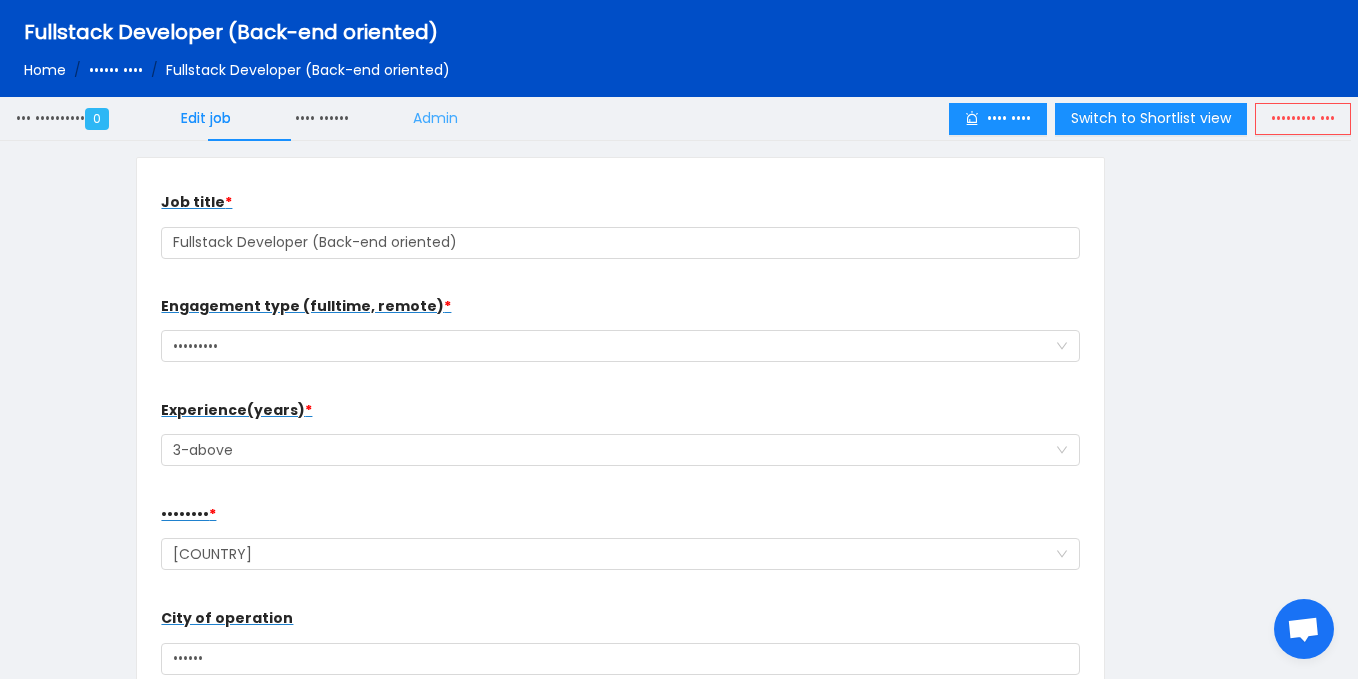 click on "Admin" at bounding box center (66, 118) 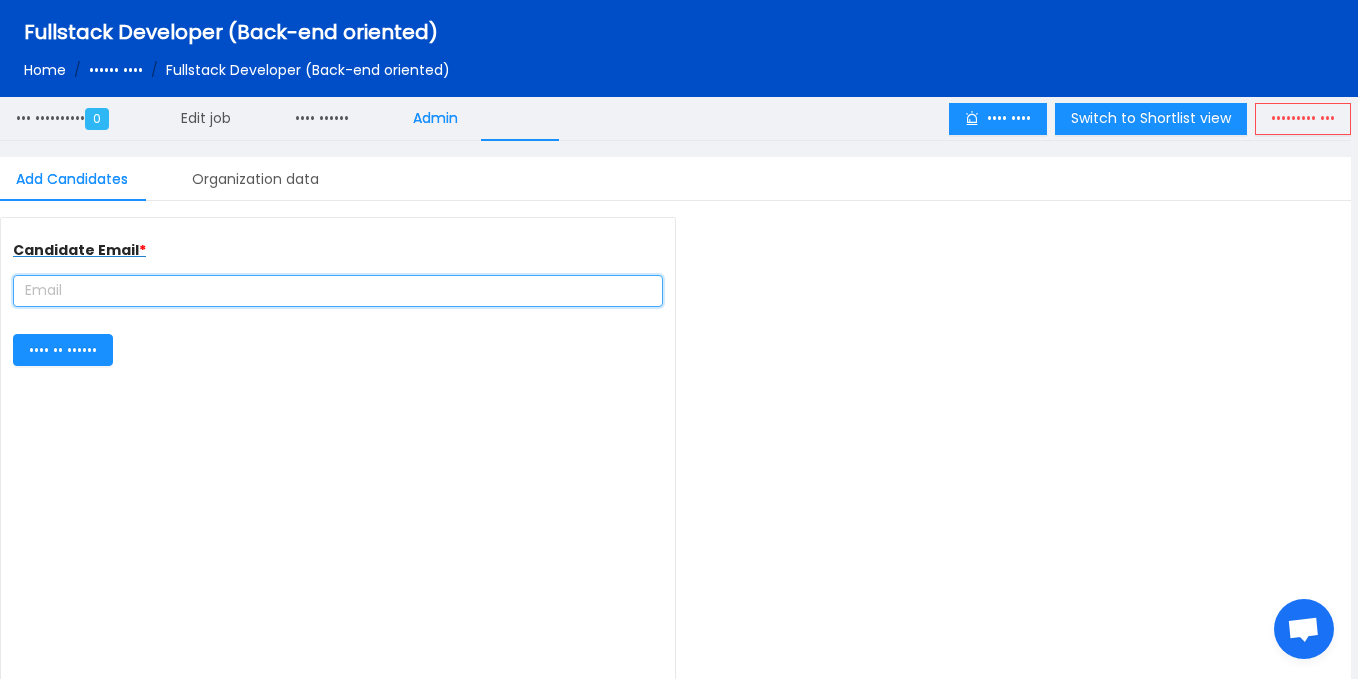 click at bounding box center (338, 291) 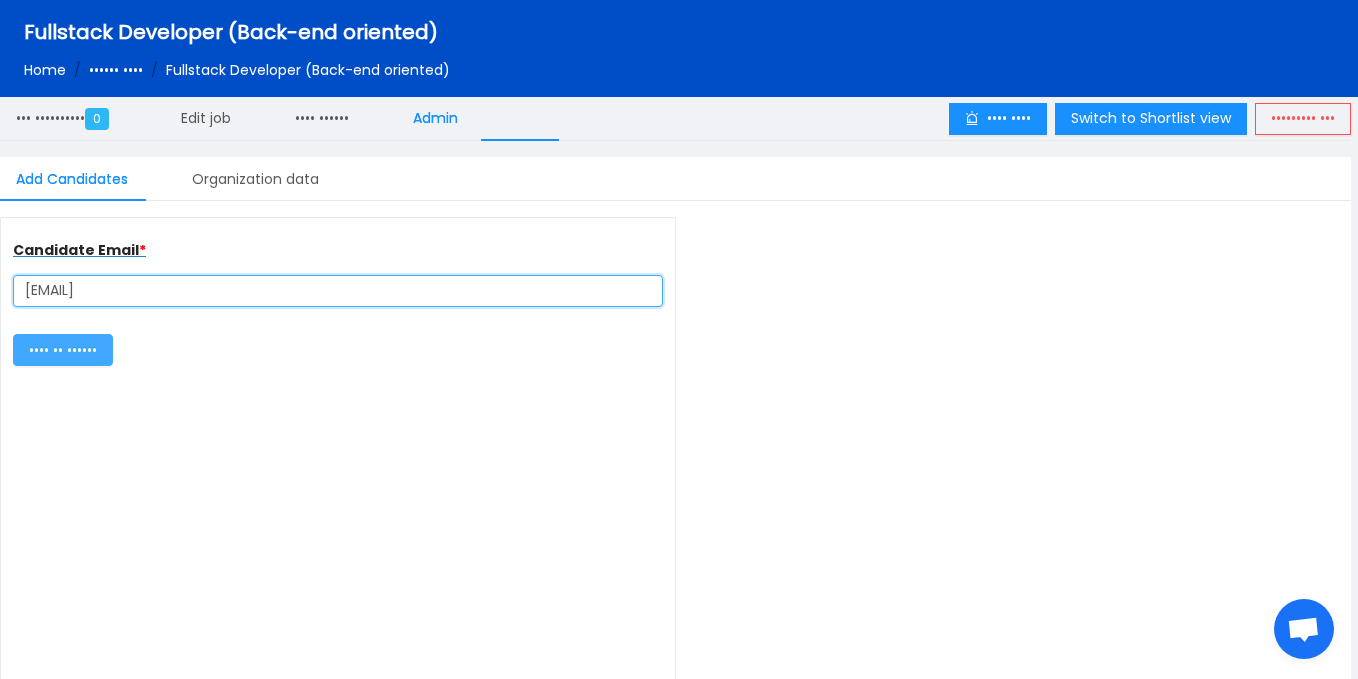 type on "[EMAIL]" 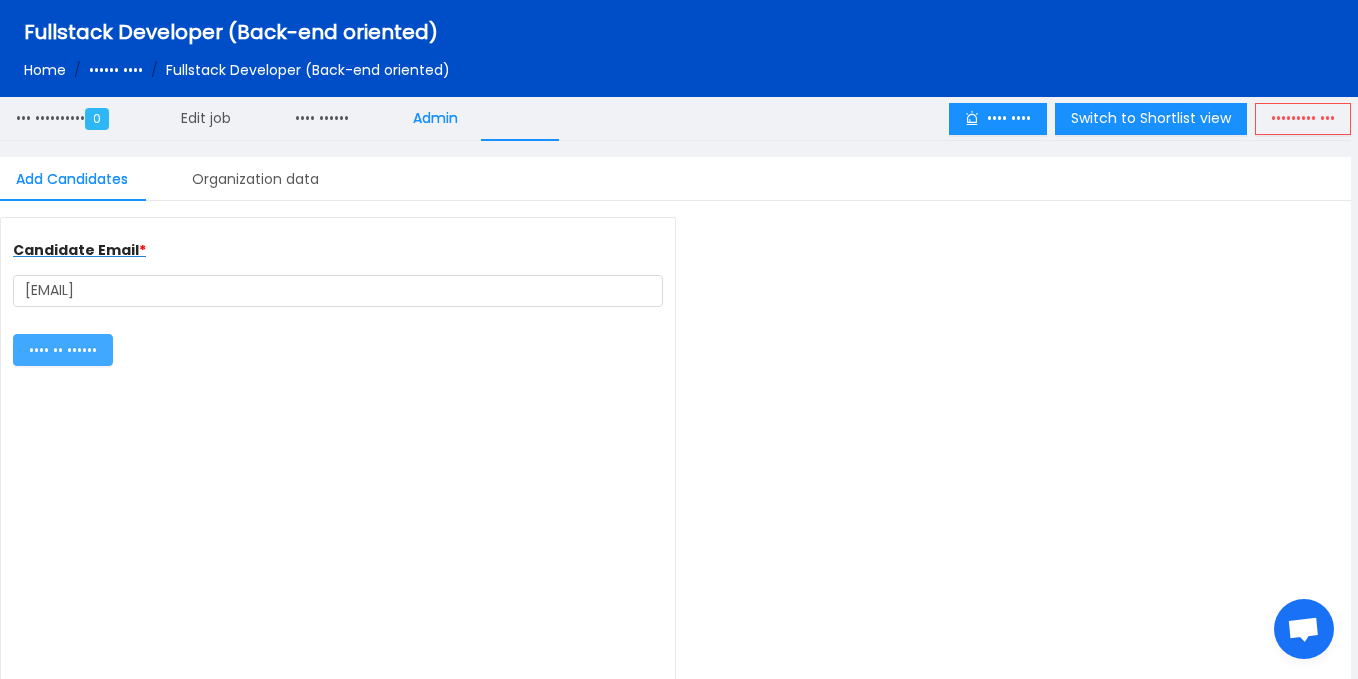 click on "•••• •• ••••••" at bounding box center [63, 350] 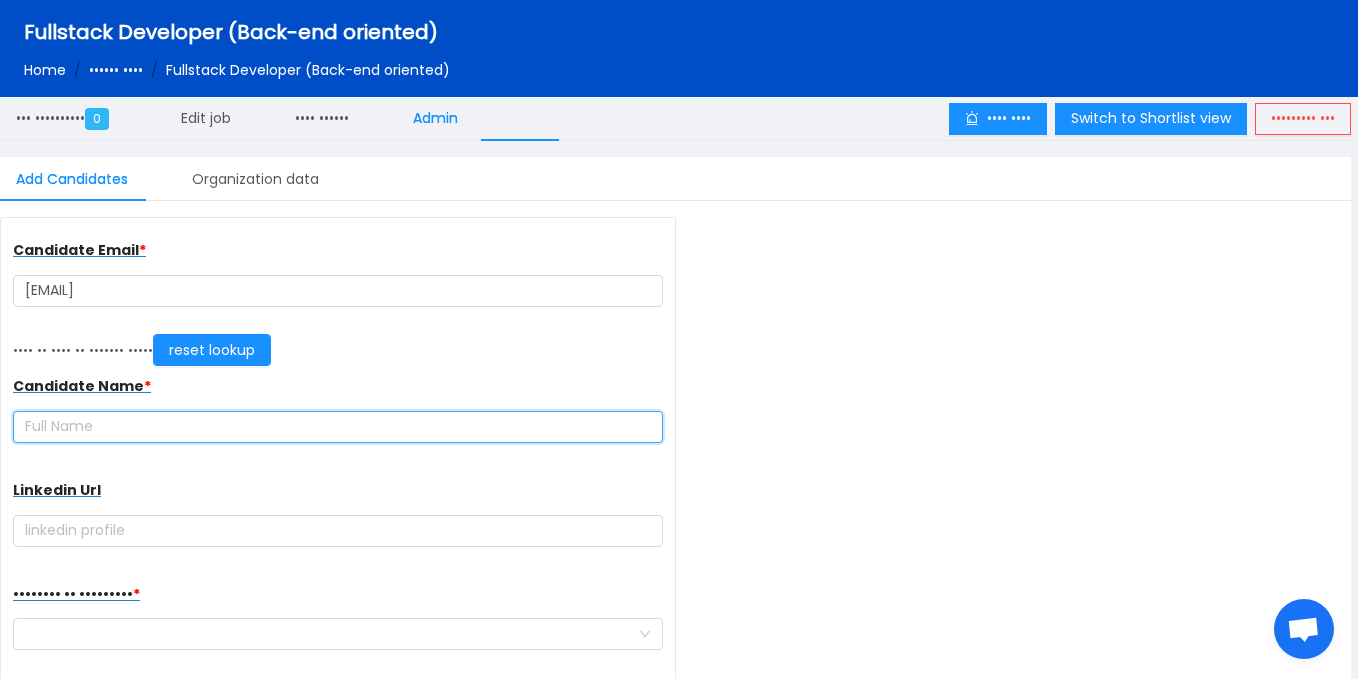 click at bounding box center [338, 427] 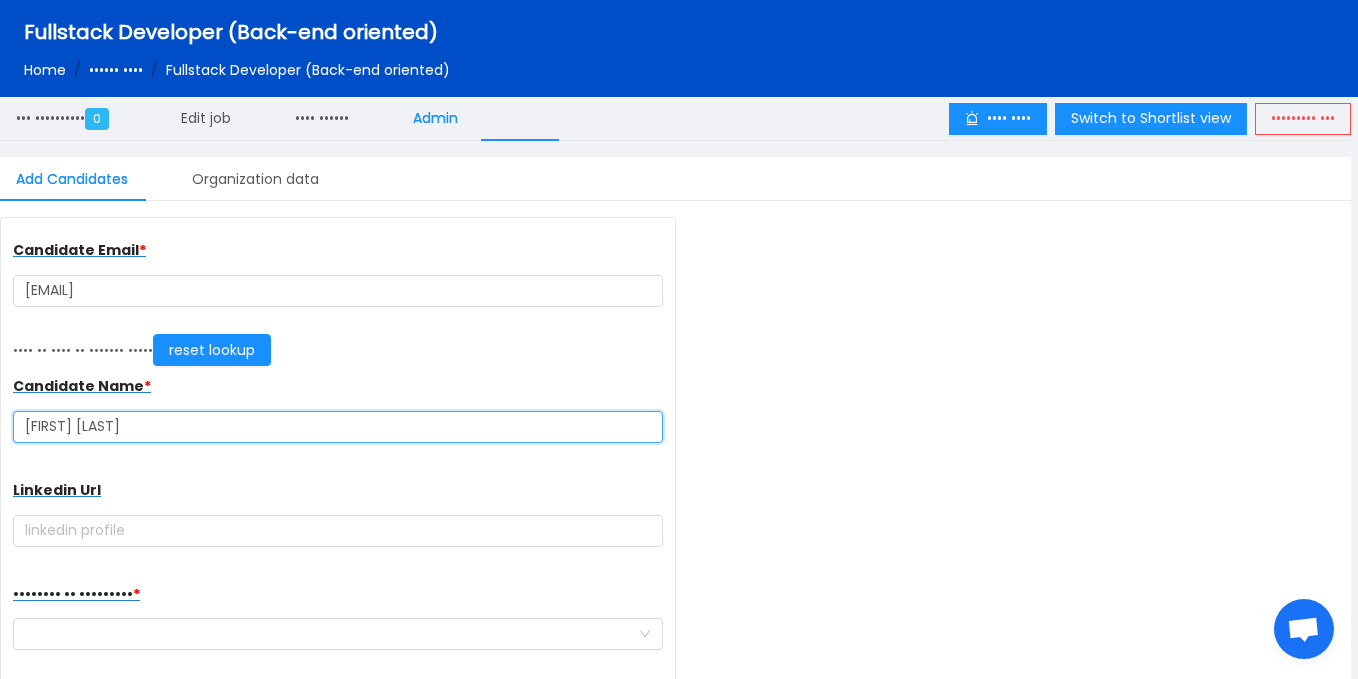 click on "[FIRST] [LAST]" at bounding box center [338, 427] 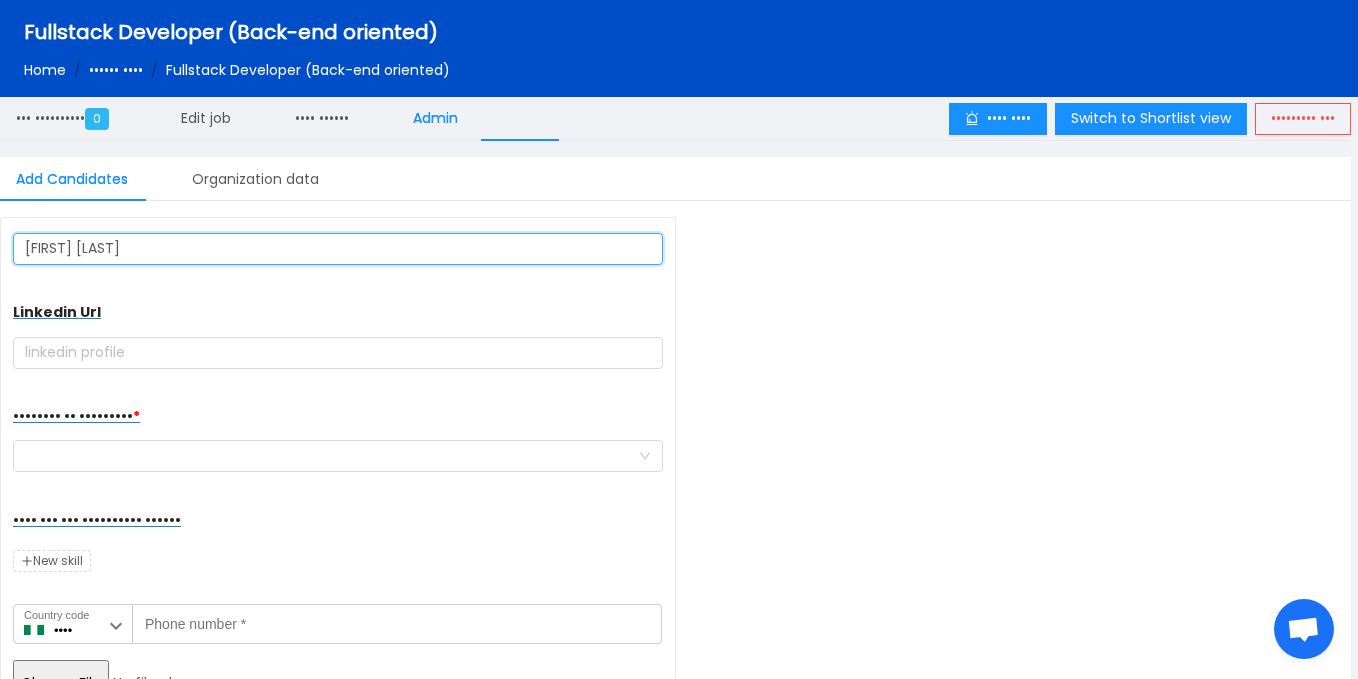 scroll, scrollTop: 259, scrollLeft: 0, axis: vertical 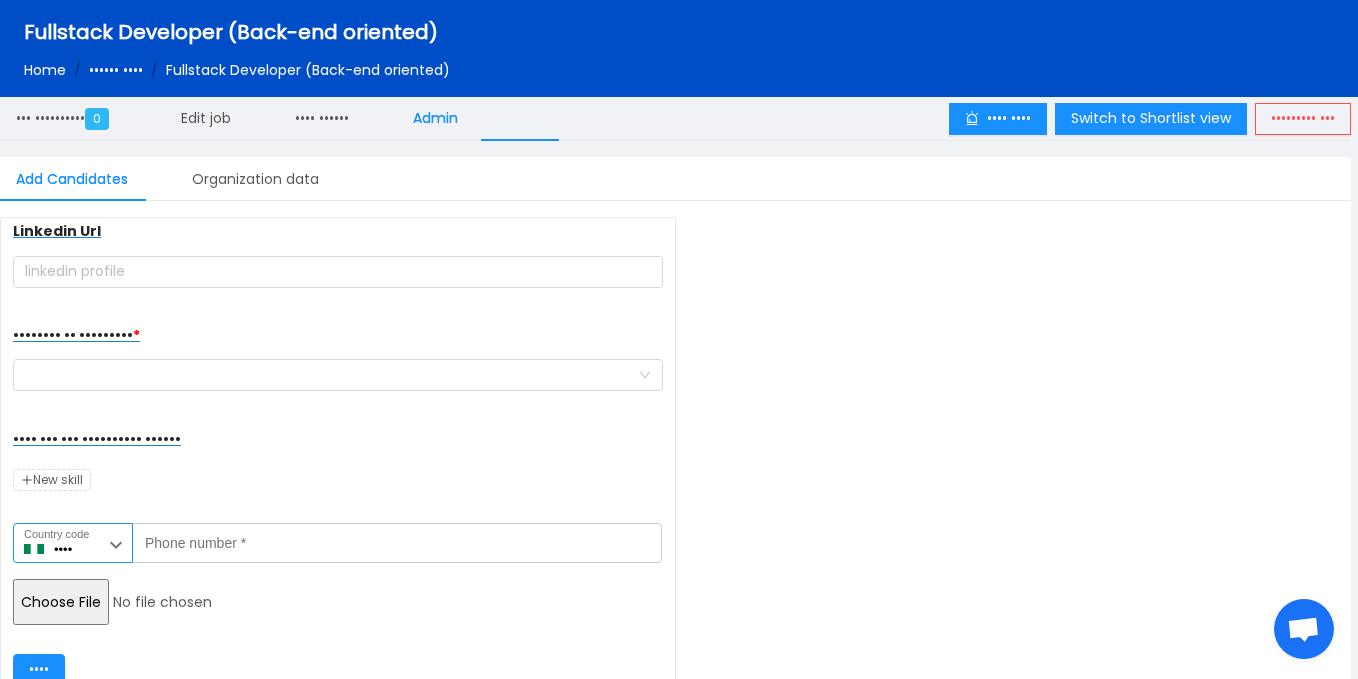 click at bounding box center [116, 545] 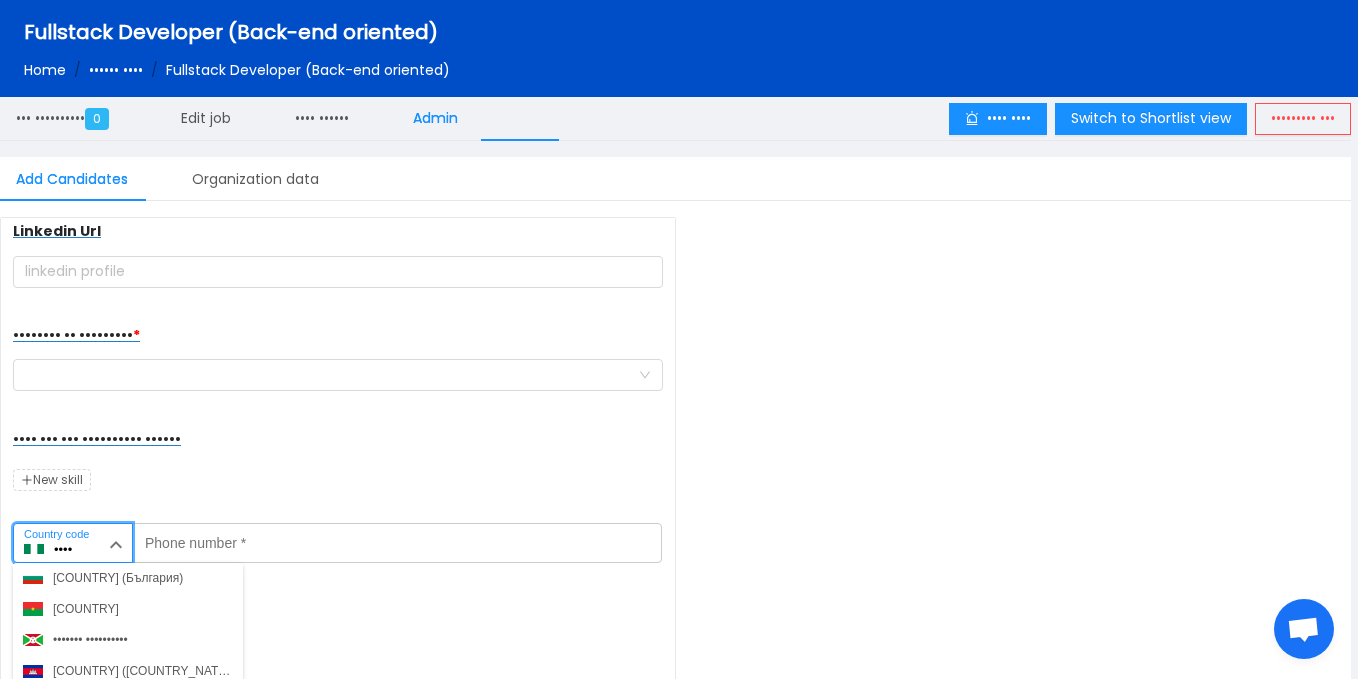 scroll, scrollTop: 1302, scrollLeft: 0, axis: vertical 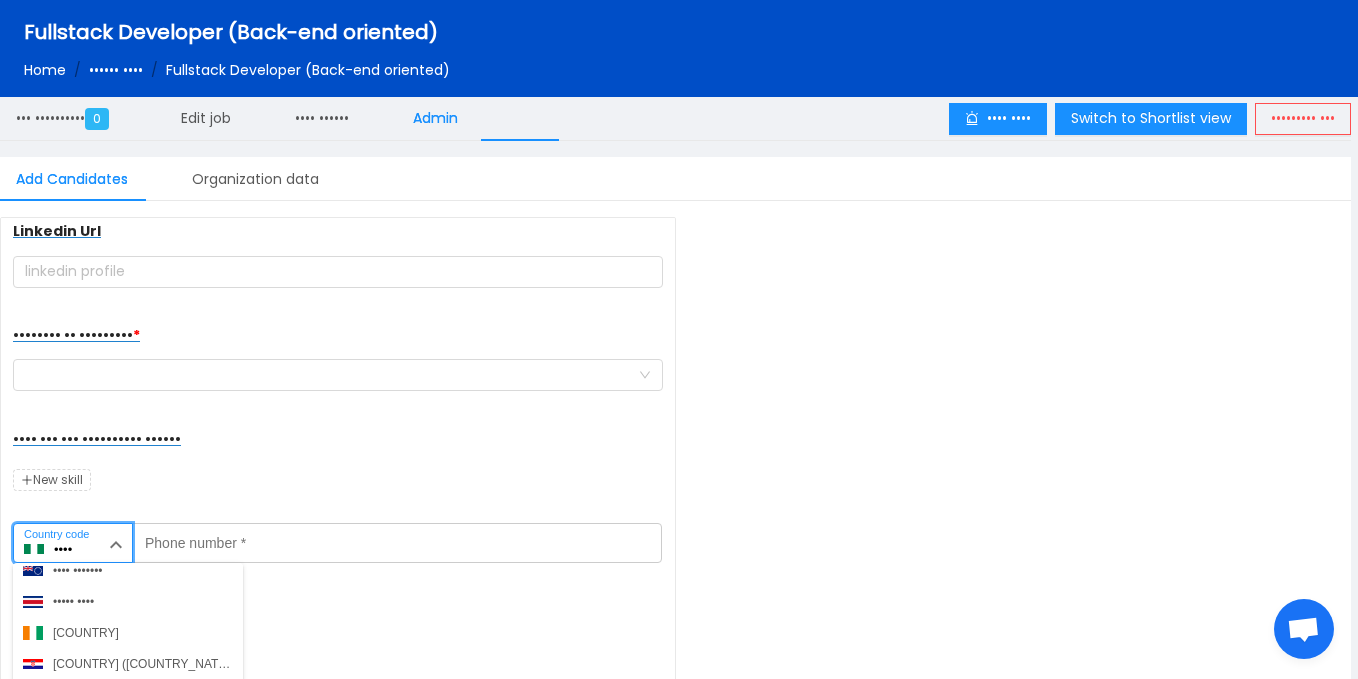 click on "[COUNTRY]" at bounding box center [128, 633] 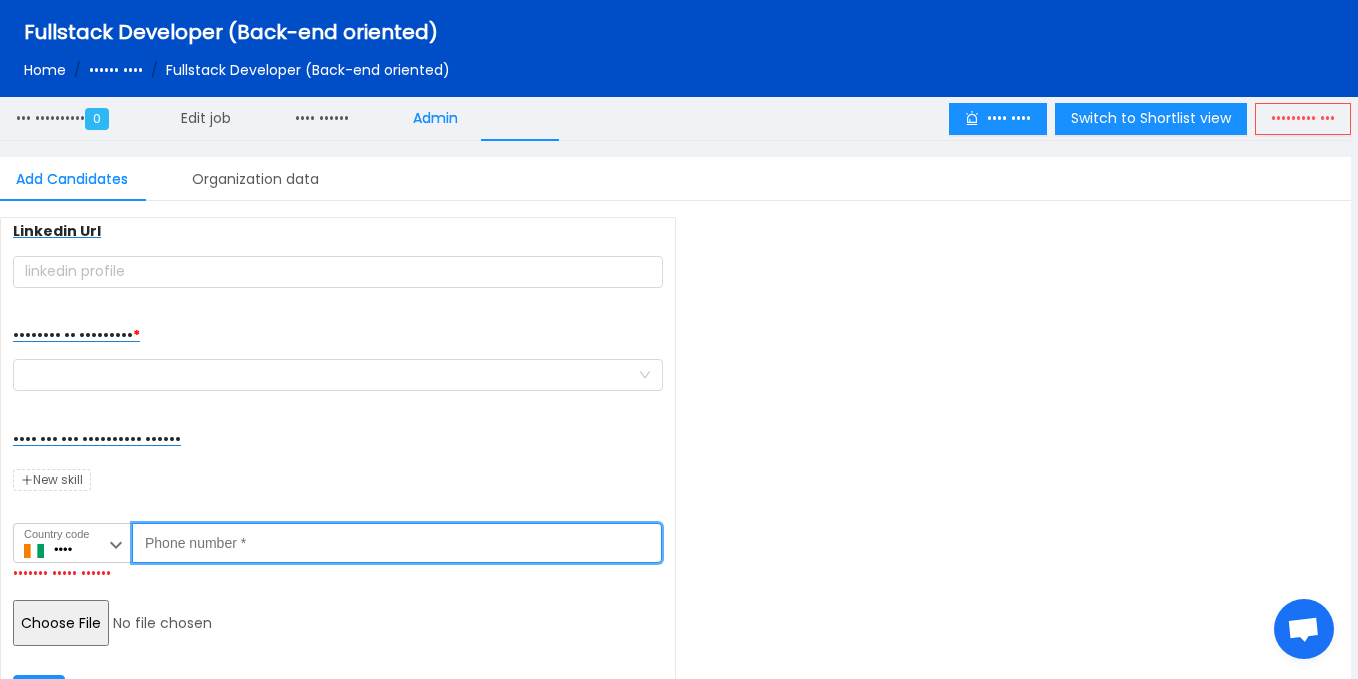 paste on "[PHONE]" 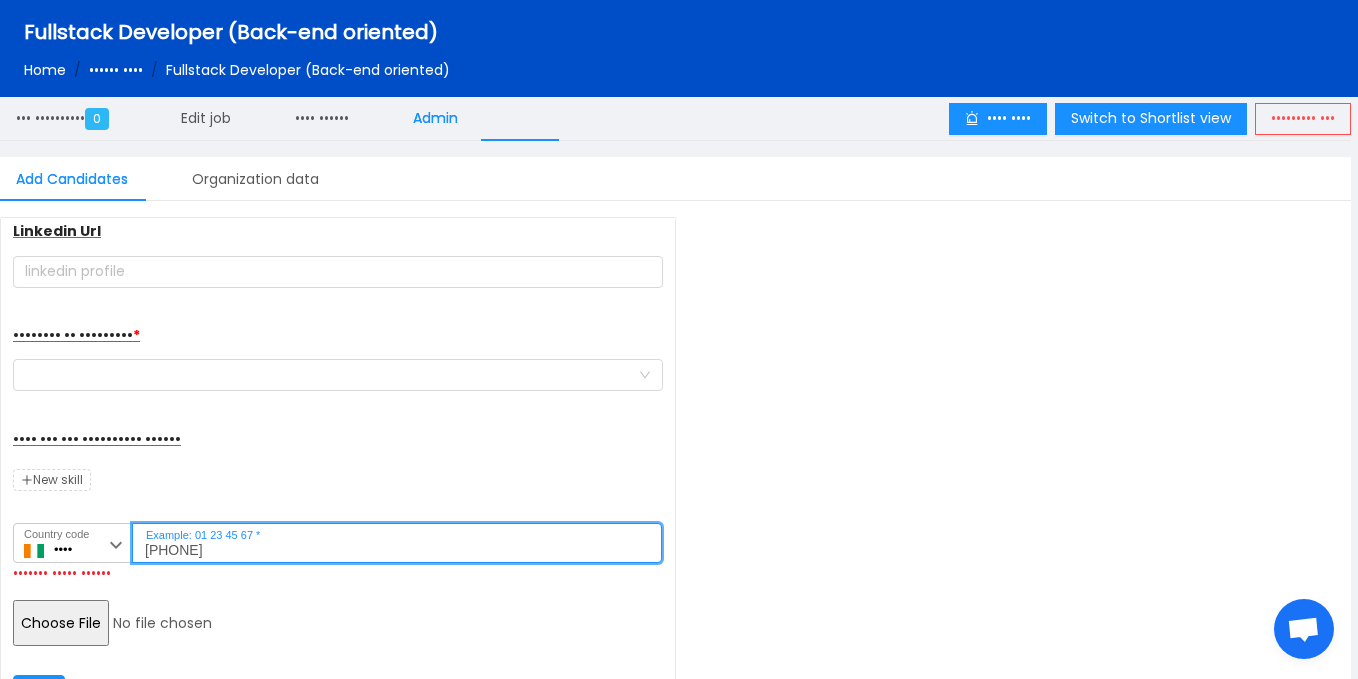click on "••••••••• ••••  • ••••• ••••••• ••••• ••••••
•••••••• •••
•••••••• •• •••••••••  •
•••• ••• ••• •••••••••• ••••••
••• •••••
••••  ••••••• ••••     ••••••••••• ••••••••••••••   ••••••• ••••••••••   ••••••• ••••••••••••   •••••••• •••••   •••••••   ••••••   ••••••••   ••••••• ••• •••••••   •••••••••   ••••••• ••••••••••   •••••   •••••••••   ••••••• ••••••••••••   •••••••••• ••••••••••••   •••••••   ••••••• ••••••••••••   •••••••••• ••••••••••   ••••••••   ••••••• ••••••••••   ••••••• ••••••••   ••••••   ••••• •••••••   •••••••   •••••• •••••••   •••••••   •••••• ••• ••••••••••• •••••• • ••••••••••••   ••••••••   •••••• ••••••••   ••••••• •••••• ••••• •••••••••   ••••••• •••••• •••••••   ••••••   •••••••• ••••••••••   ••••••• ••••   ••••••• ••••••••••   •••••••• •••••••••" at bounding box center (338, 408) 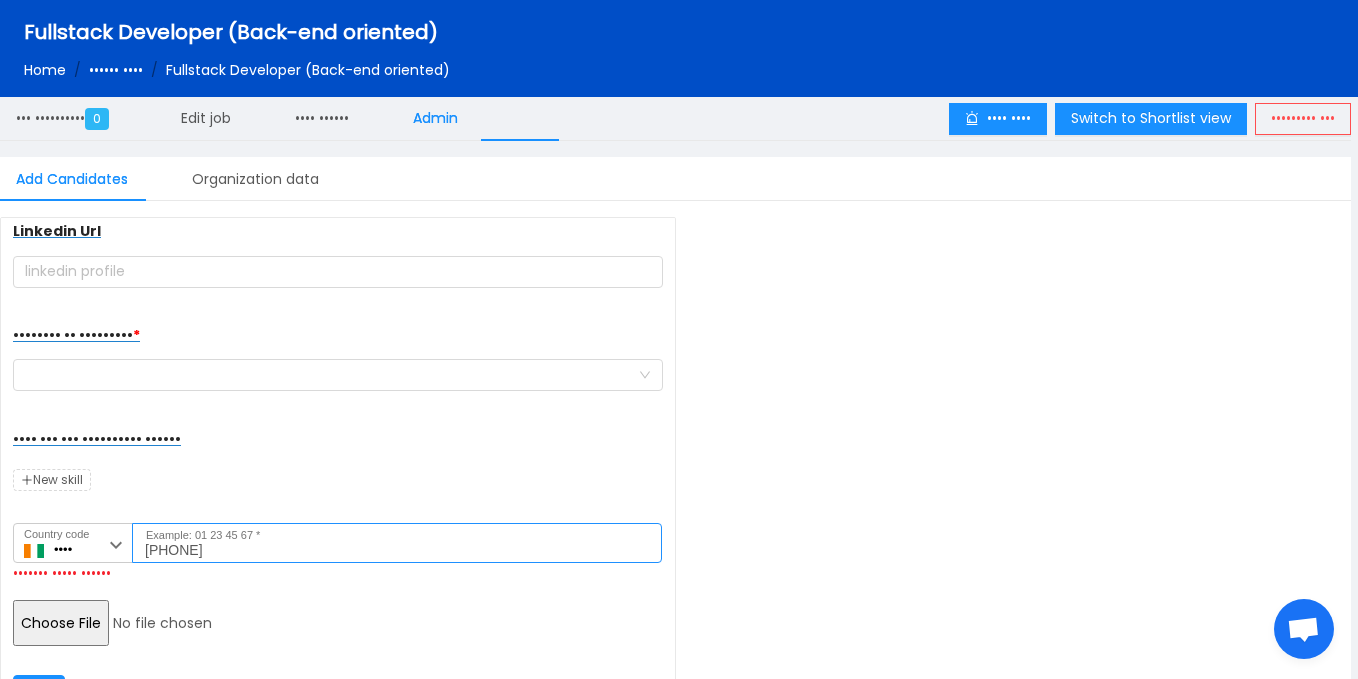 click on "[PHONE]" at bounding box center [397, 543] 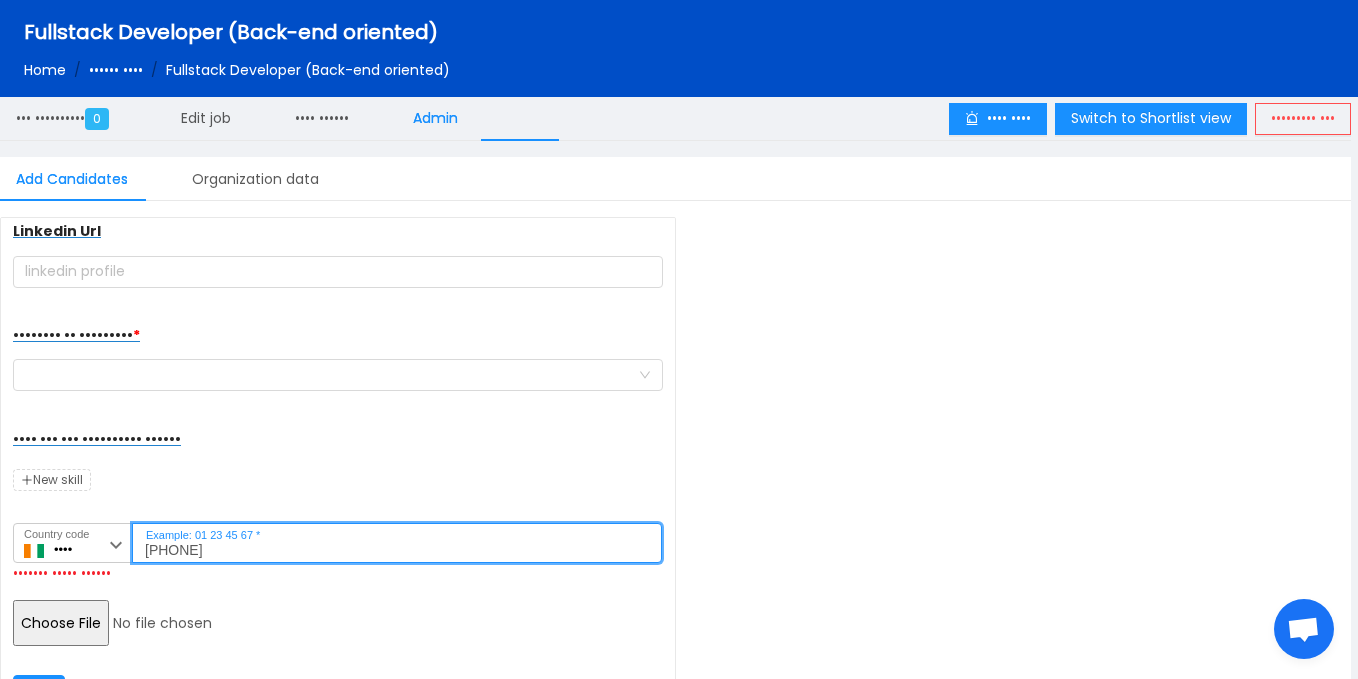 click on "[PHONE]" at bounding box center (397, 543) 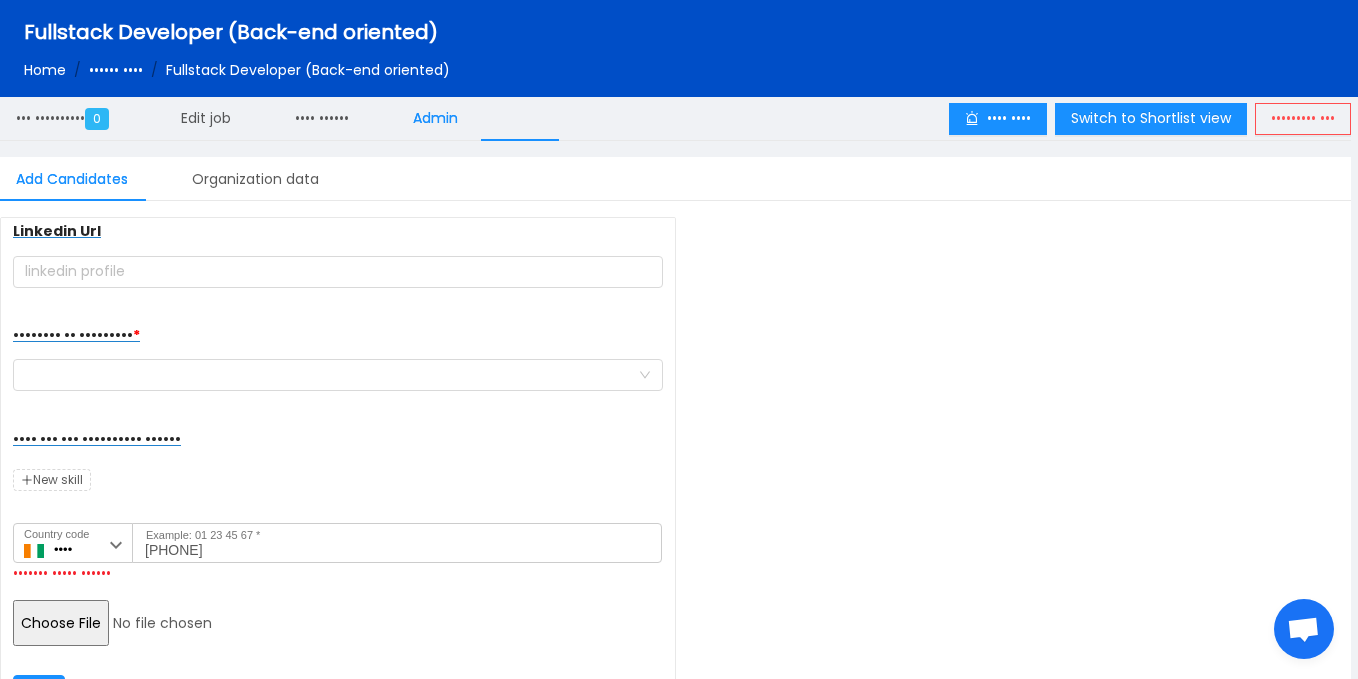 click at bounding box center (338, 375) 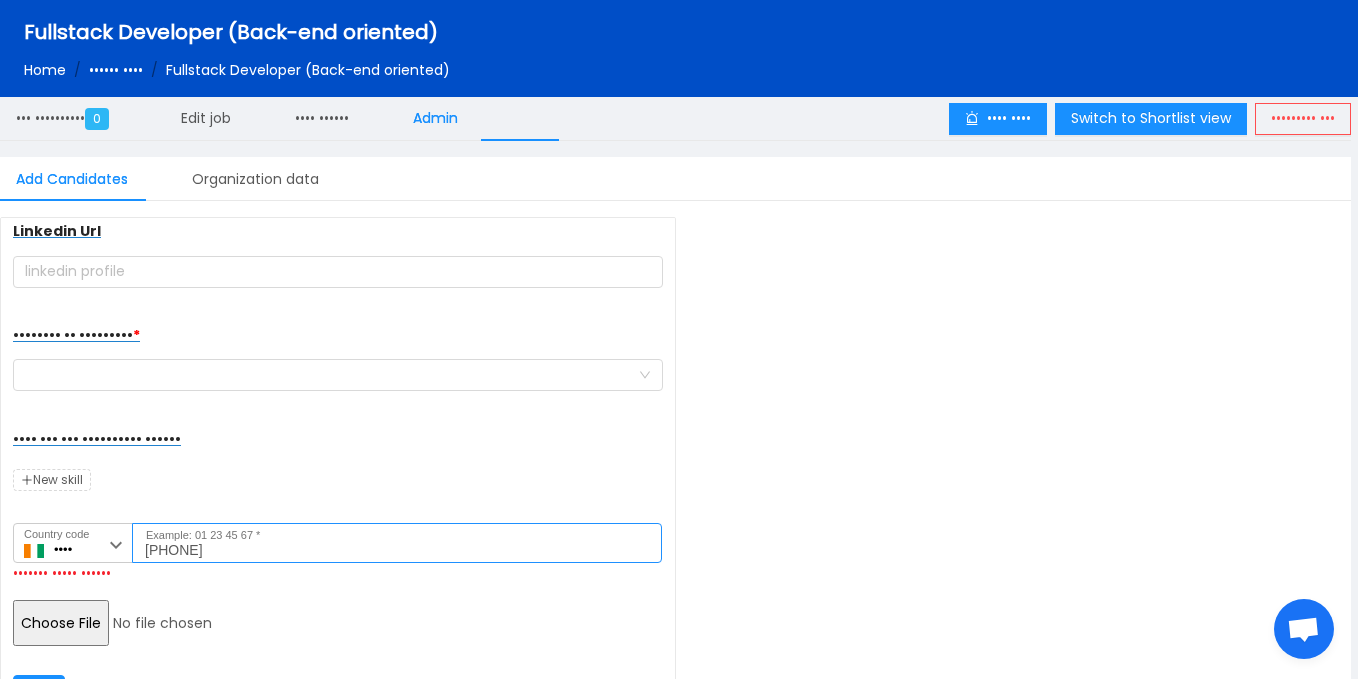 click on "[PHONE]" at bounding box center (397, 543) 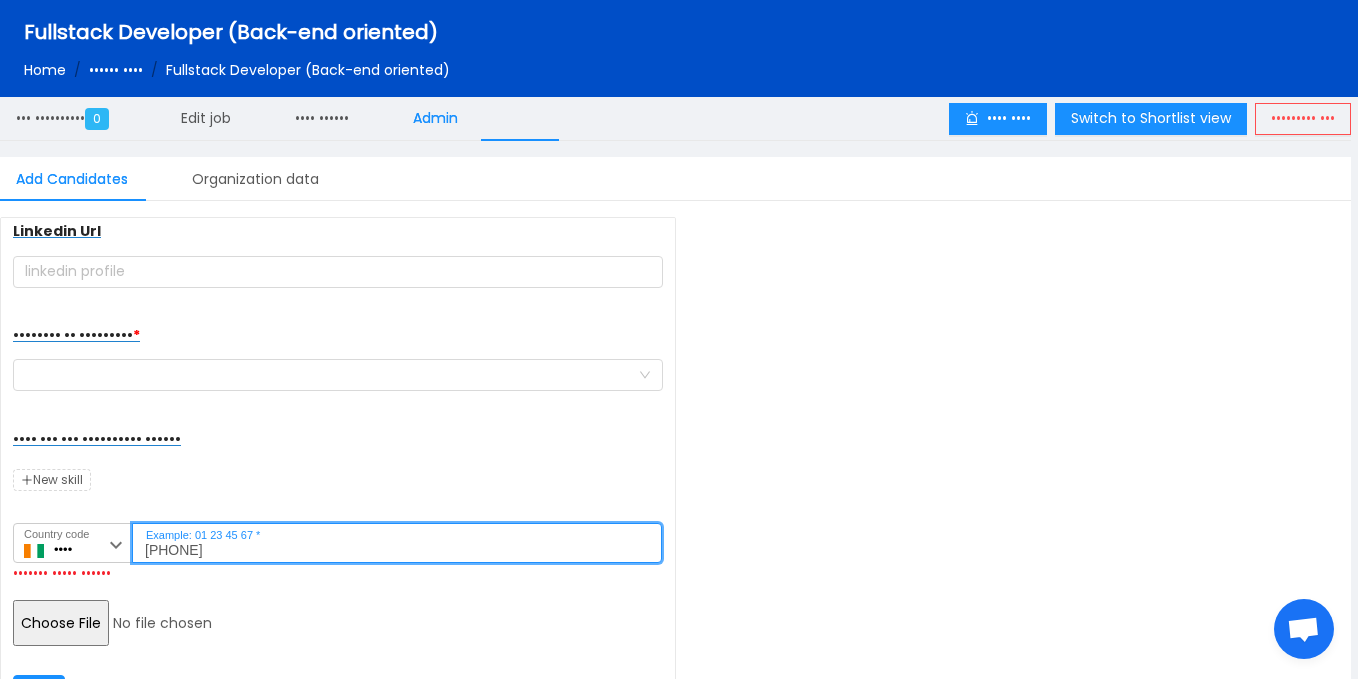 type on "07" 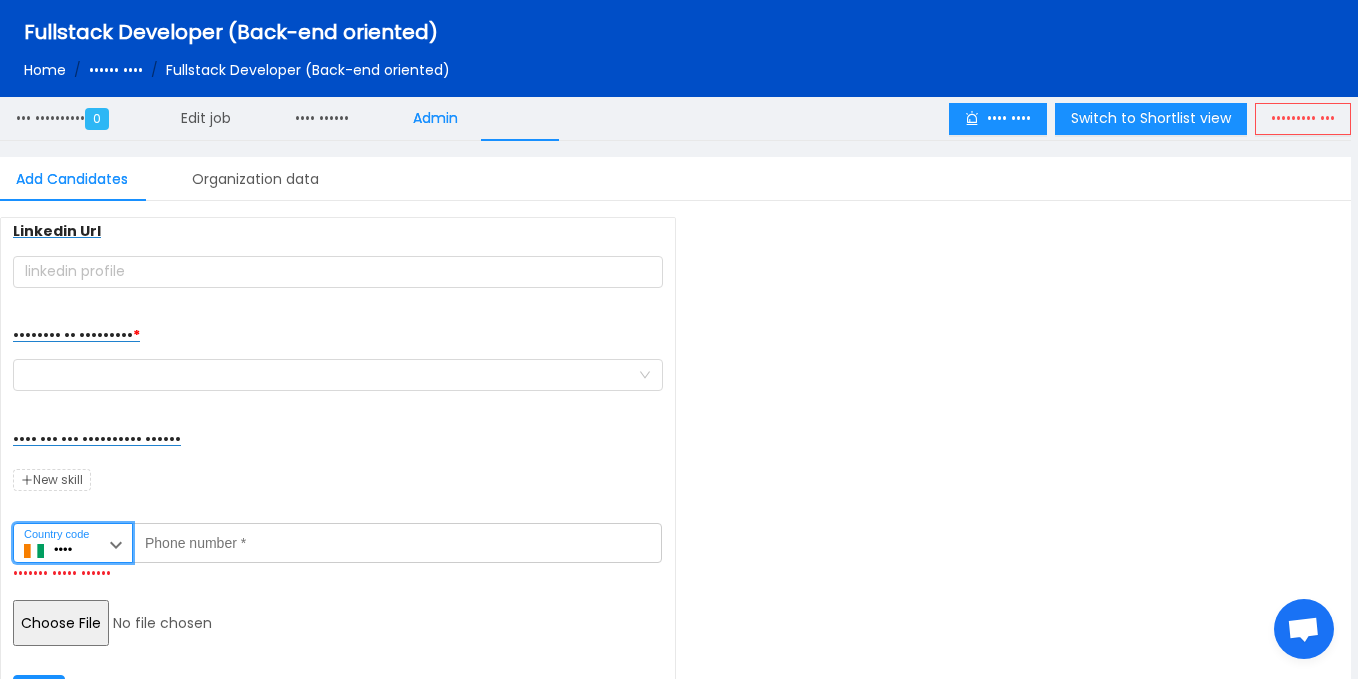 click on "••••" at bounding box center (73, 543) 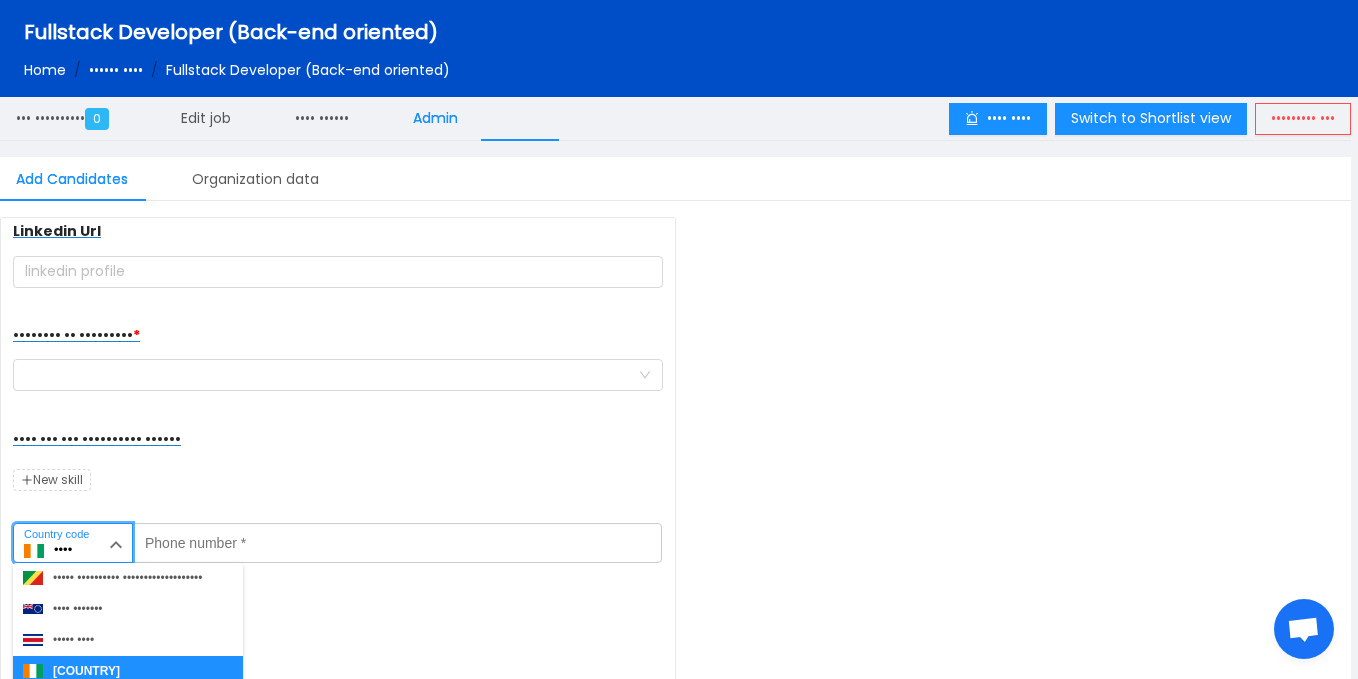 scroll, scrollTop: 2046, scrollLeft: 0, axis: vertical 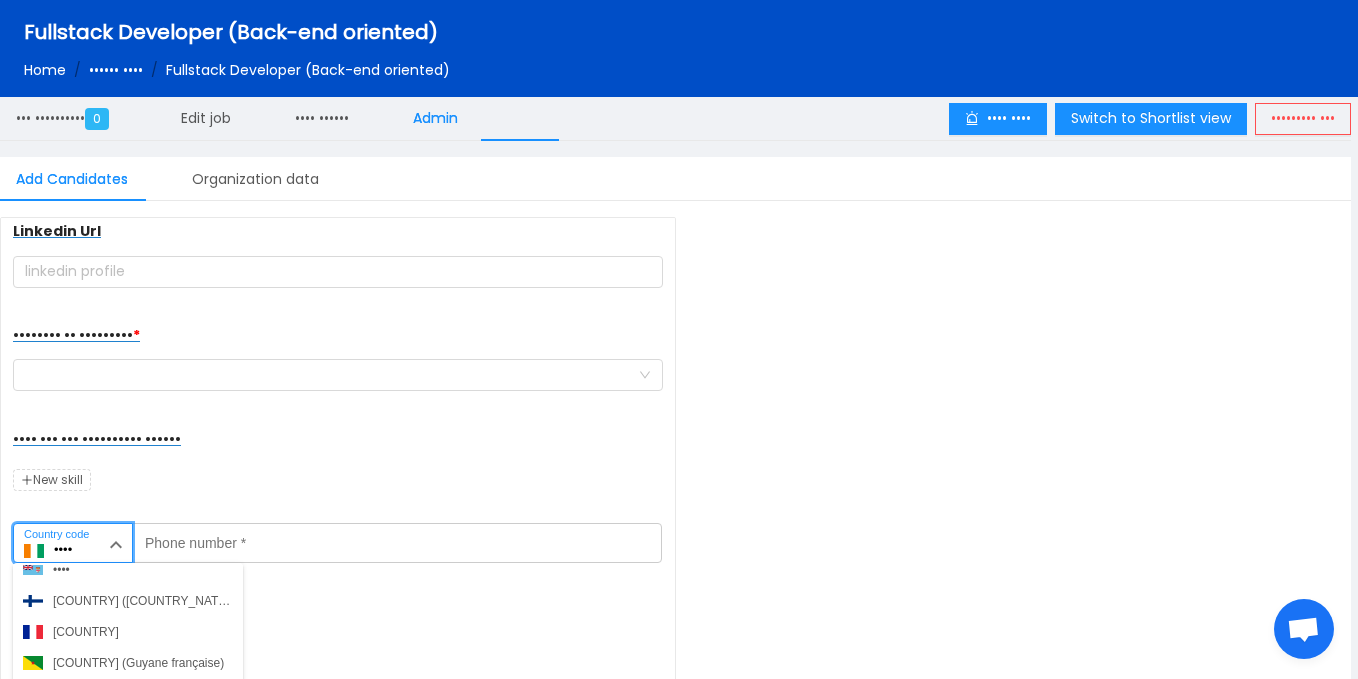 click on "[COUNTRY]" at bounding box center (128, 632) 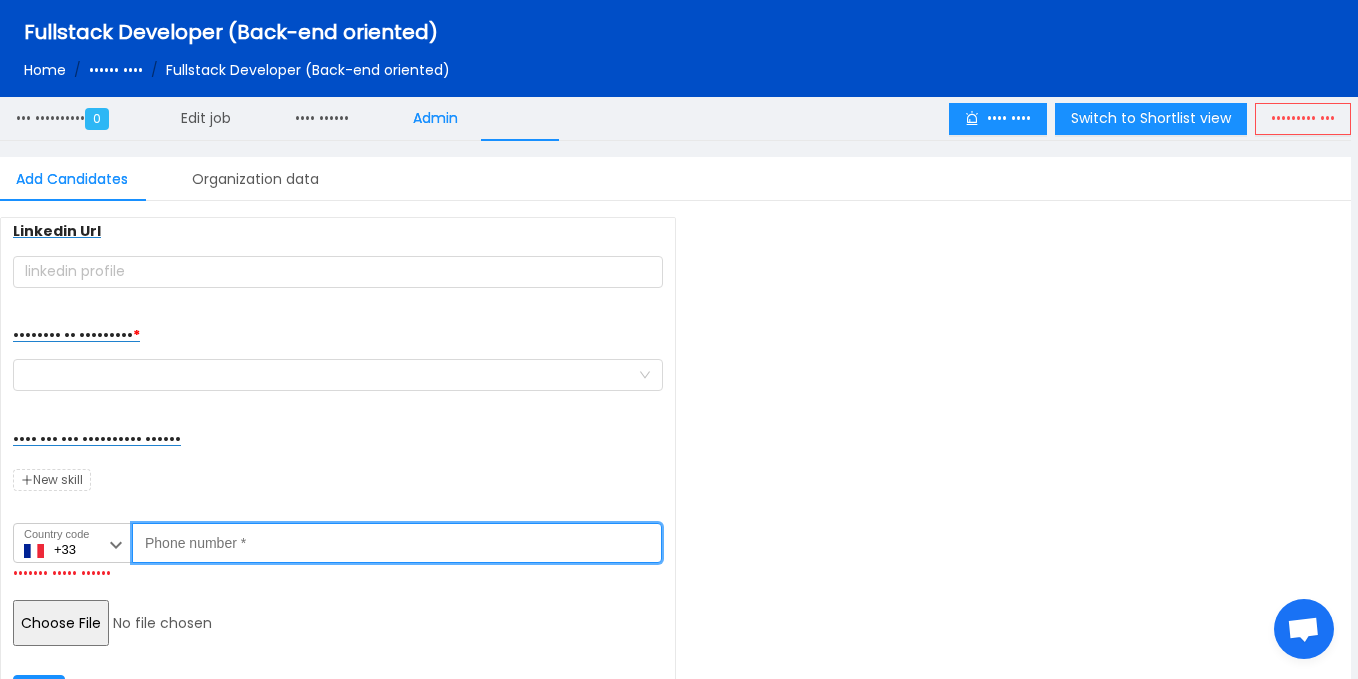 paste on "•• •• •• •• ••" 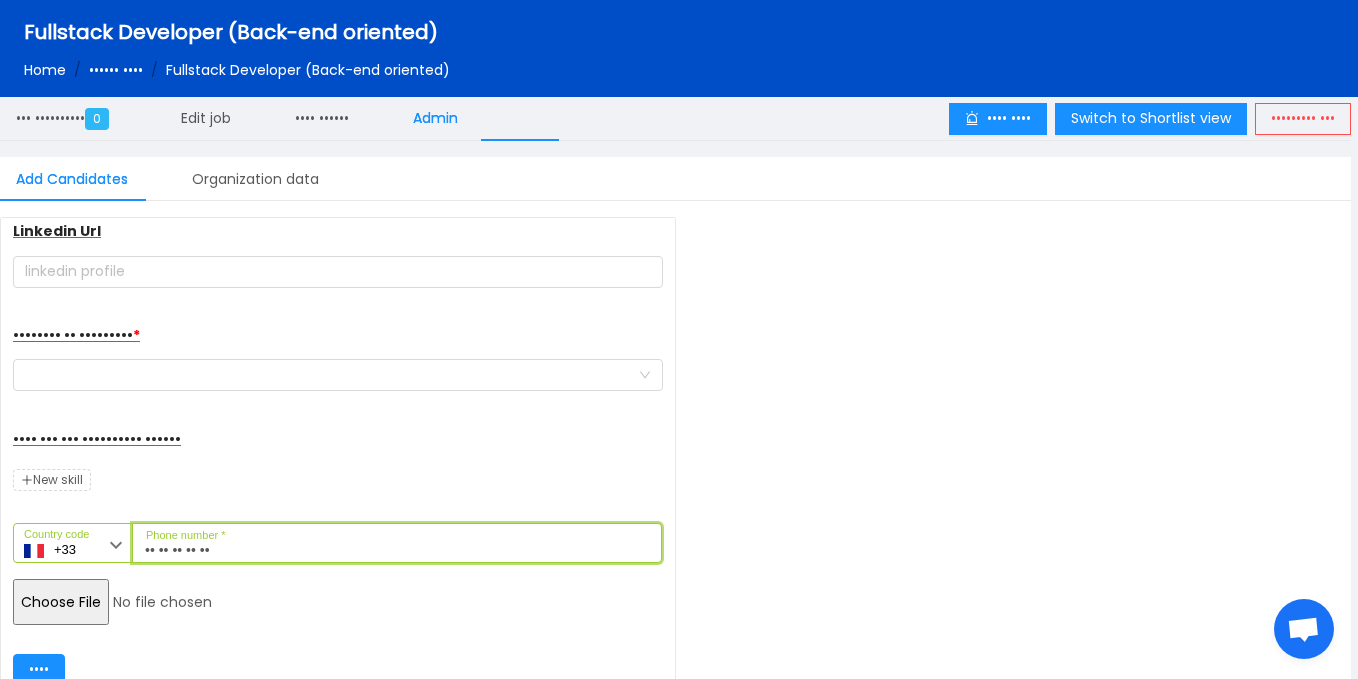 type on "•• •• •• •• ••" 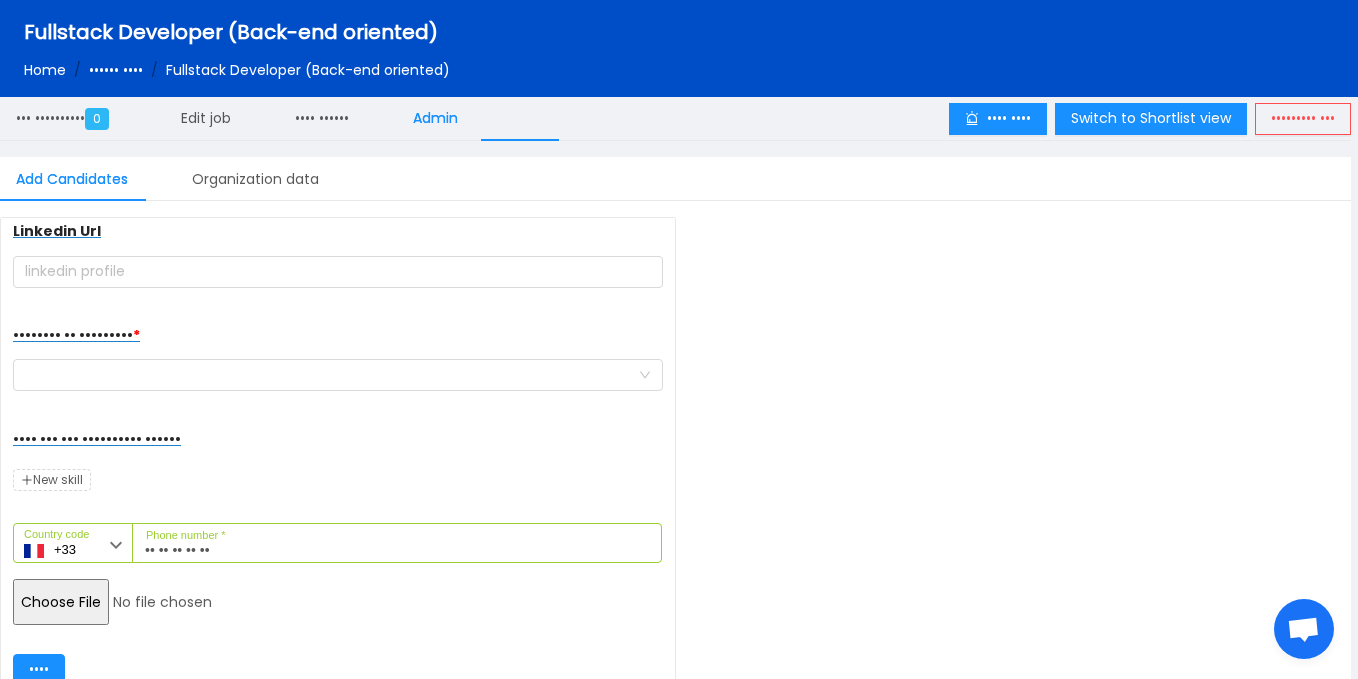 click at bounding box center (166, 602) 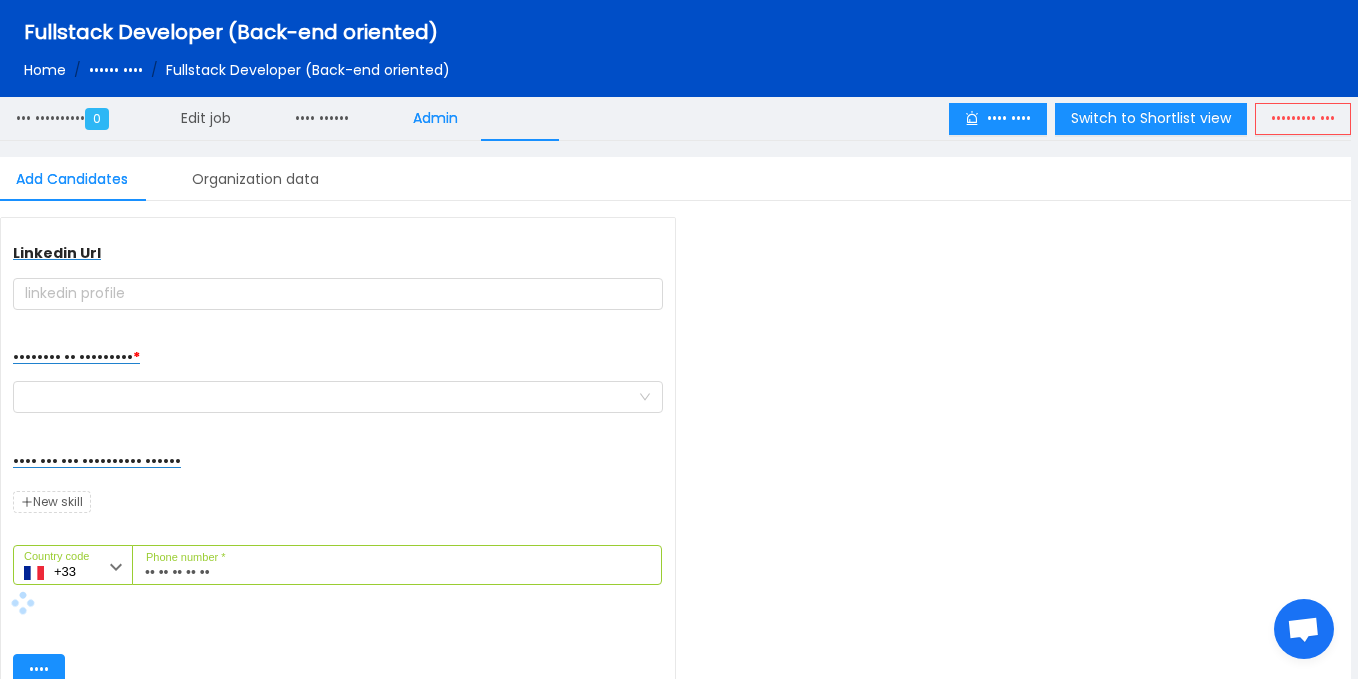 scroll, scrollTop: 237, scrollLeft: 0, axis: vertical 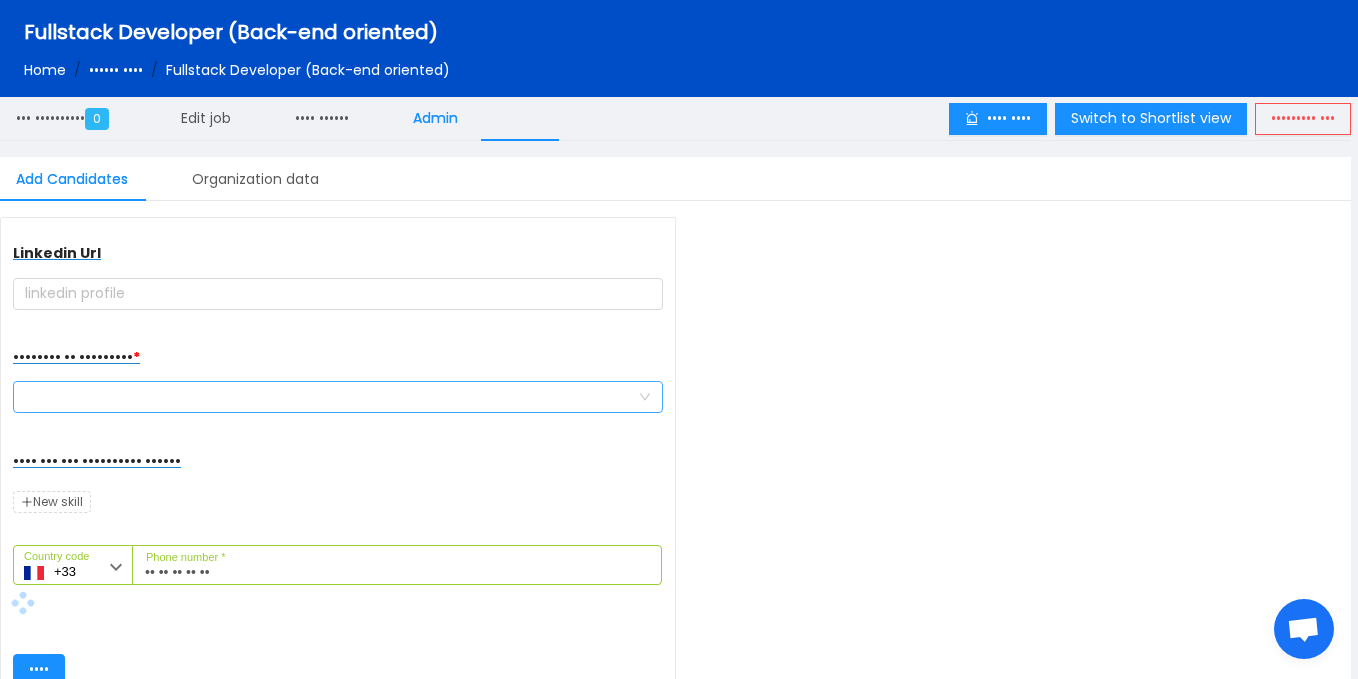 click at bounding box center [331, 397] 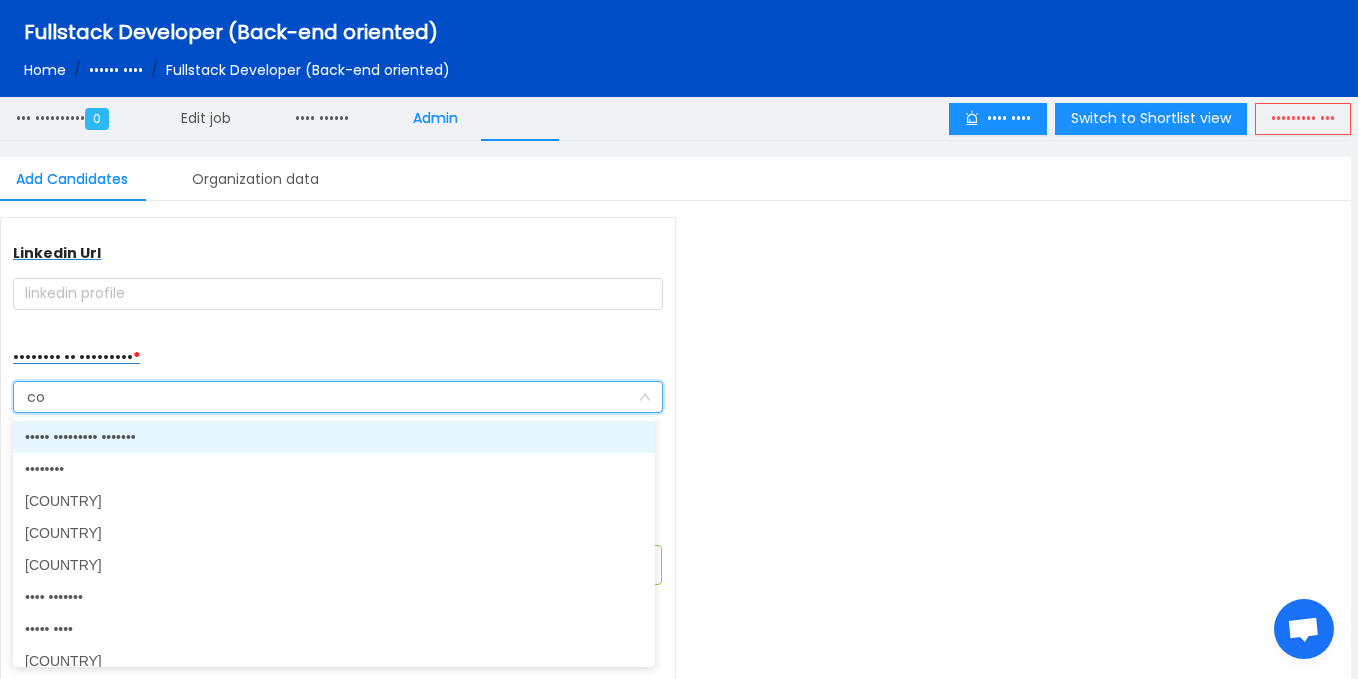 type on "•••" 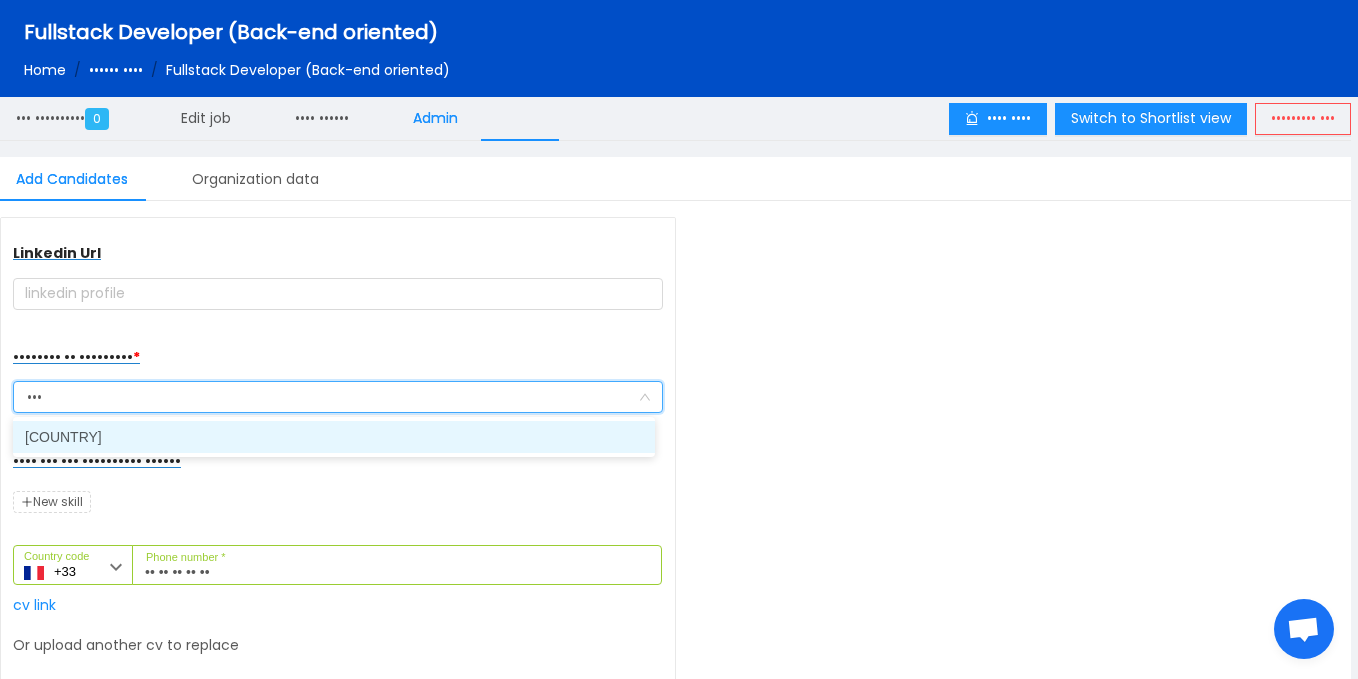click on "[COUNTRY]" at bounding box center (334, 437) 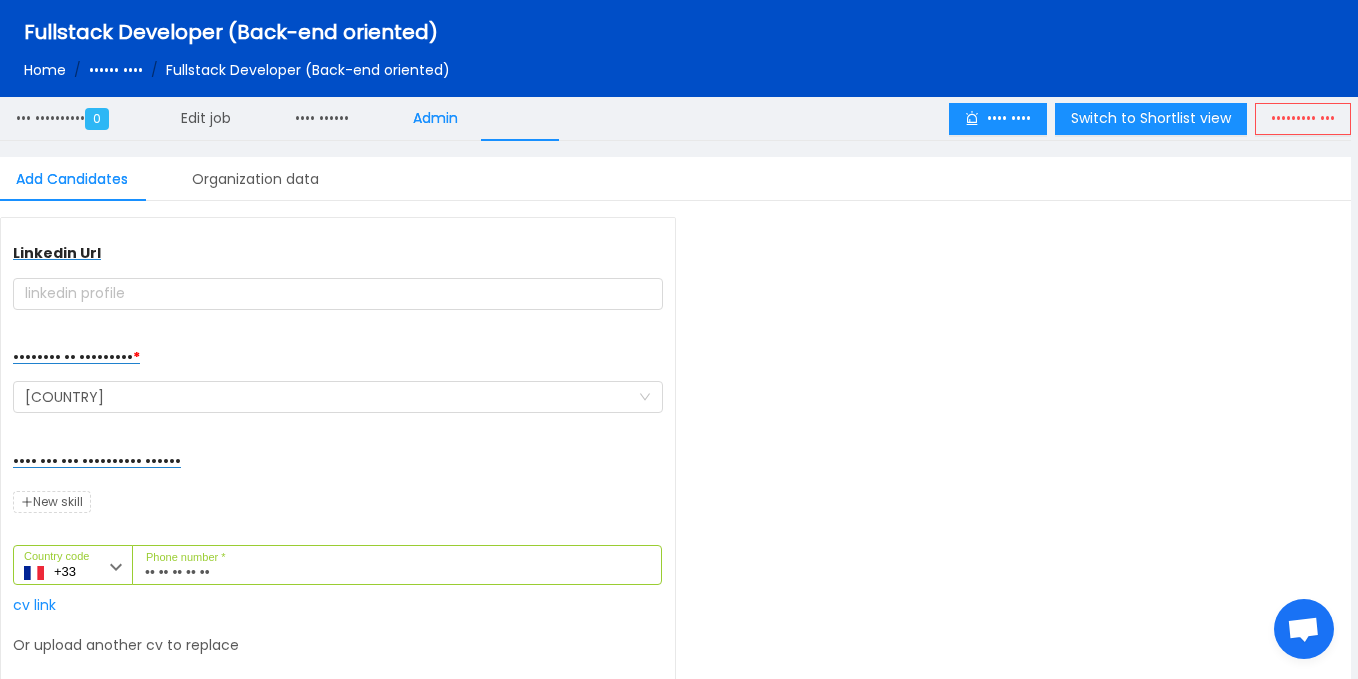 scroll, scrollTop: 353, scrollLeft: 0, axis: vertical 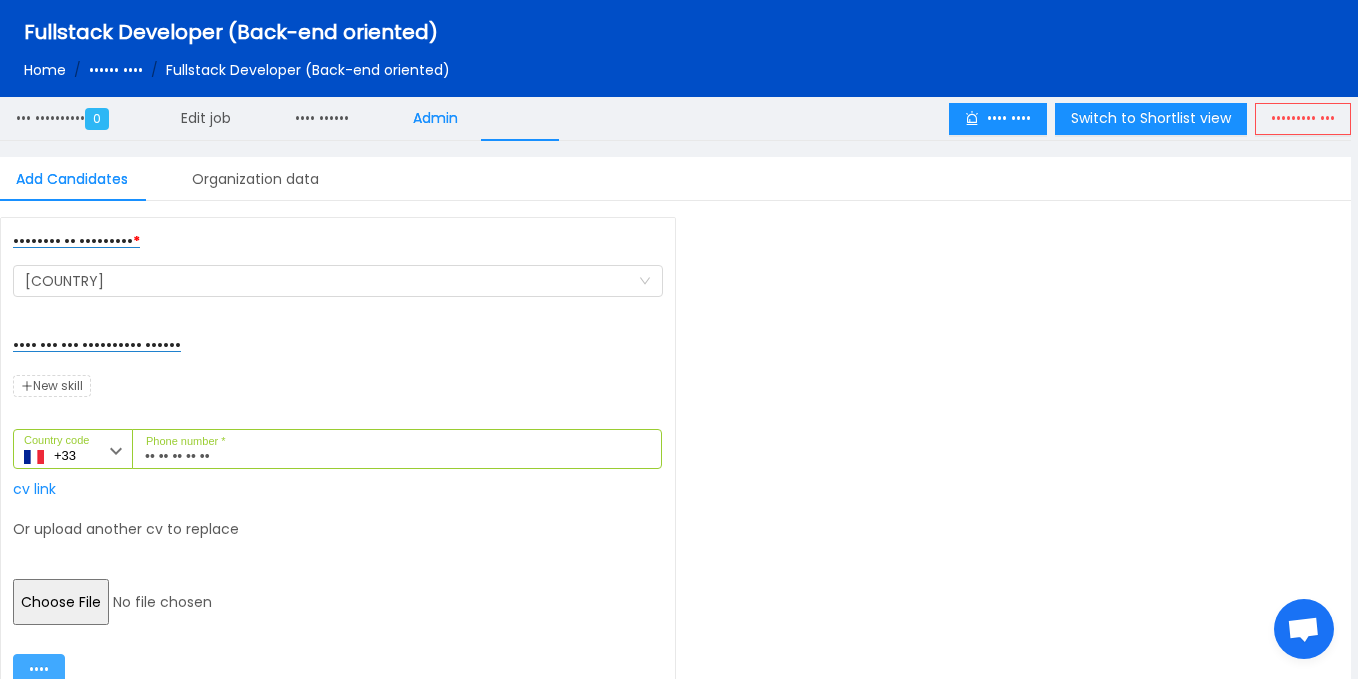 click on "••••" at bounding box center (39, 670) 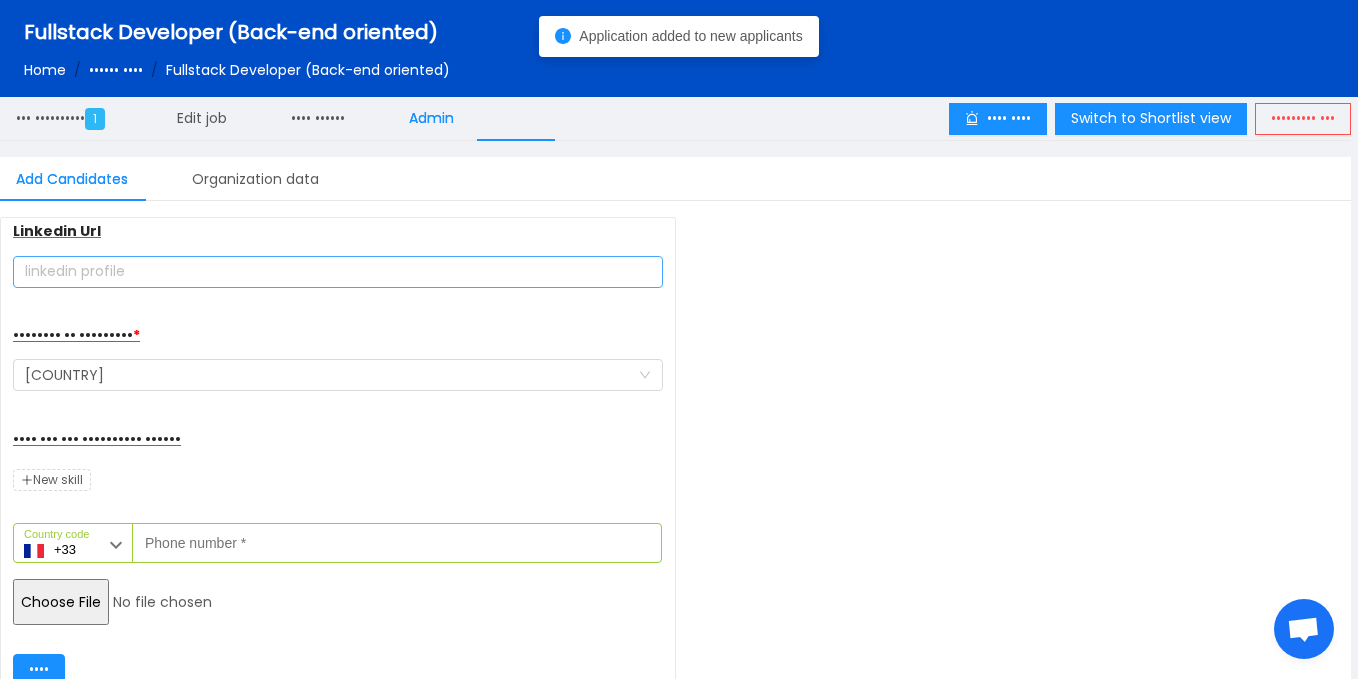 scroll, scrollTop: 259, scrollLeft: 0, axis: vertical 